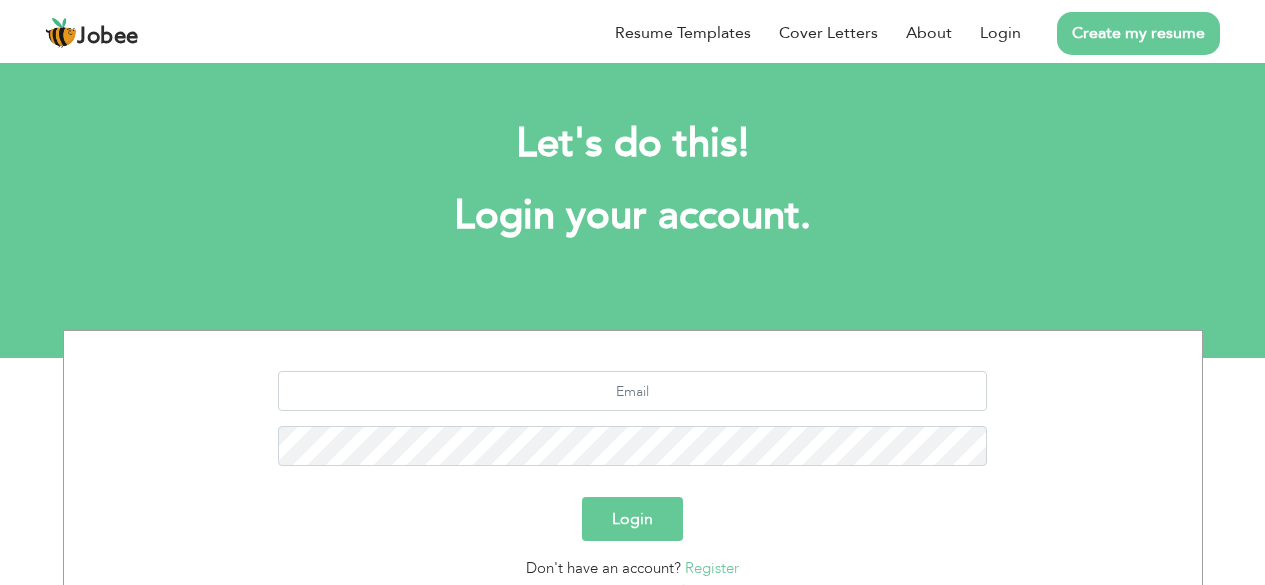 scroll, scrollTop: 0, scrollLeft: 0, axis: both 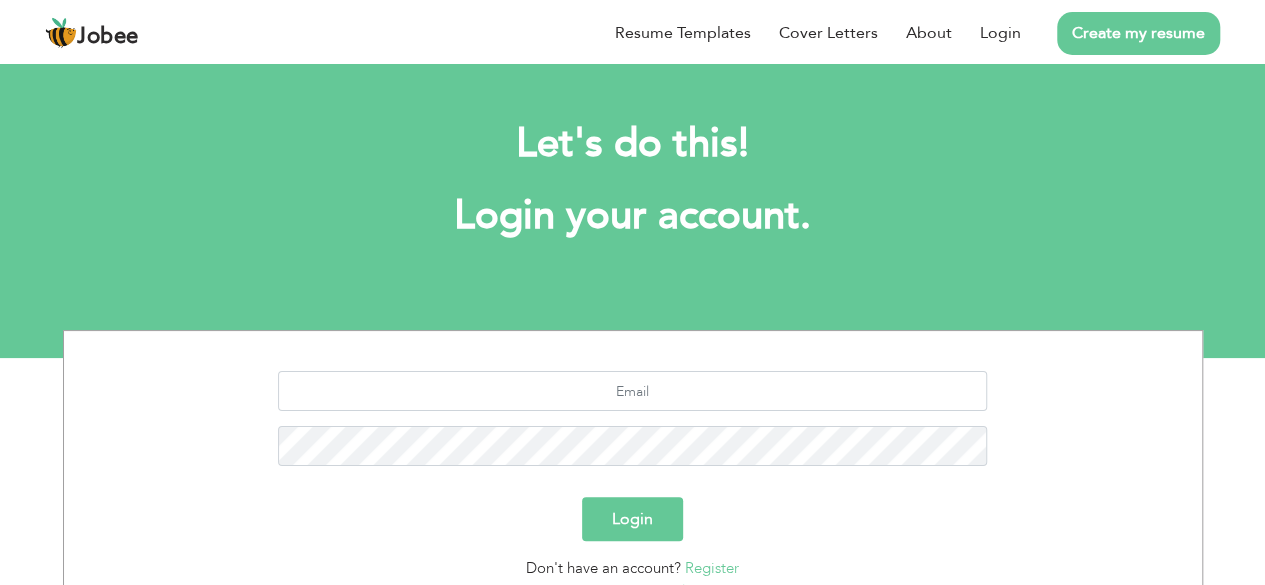 click on "Login
Don't have an account?   Register
Forgot password?" at bounding box center (633, 482) 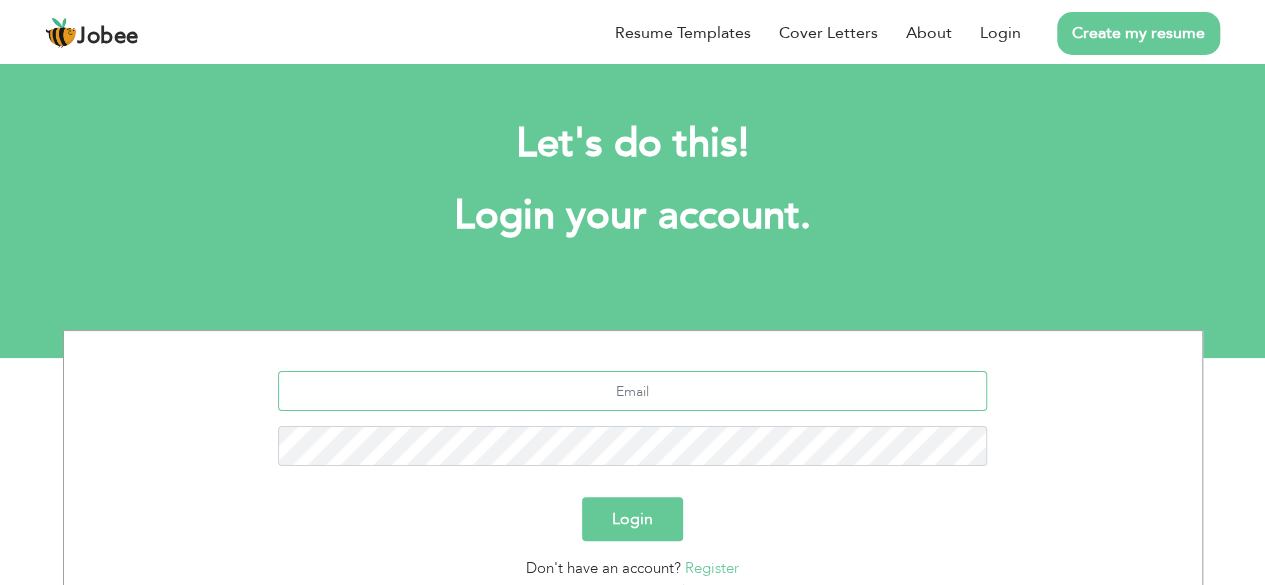 click at bounding box center (632, 391) 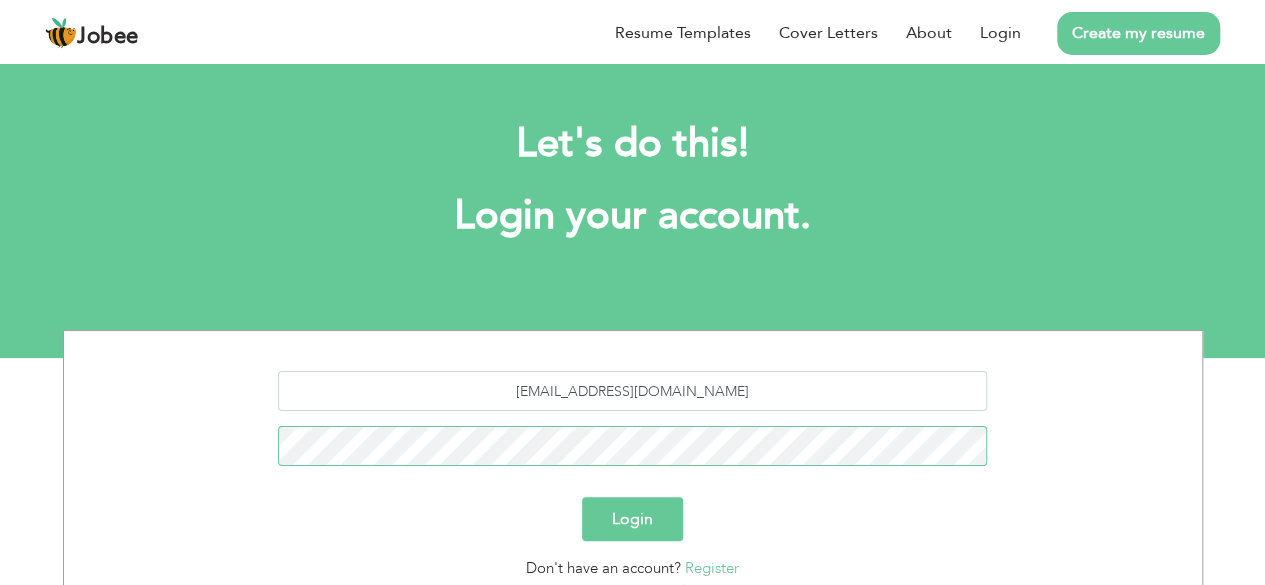click on "Login" at bounding box center (632, 519) 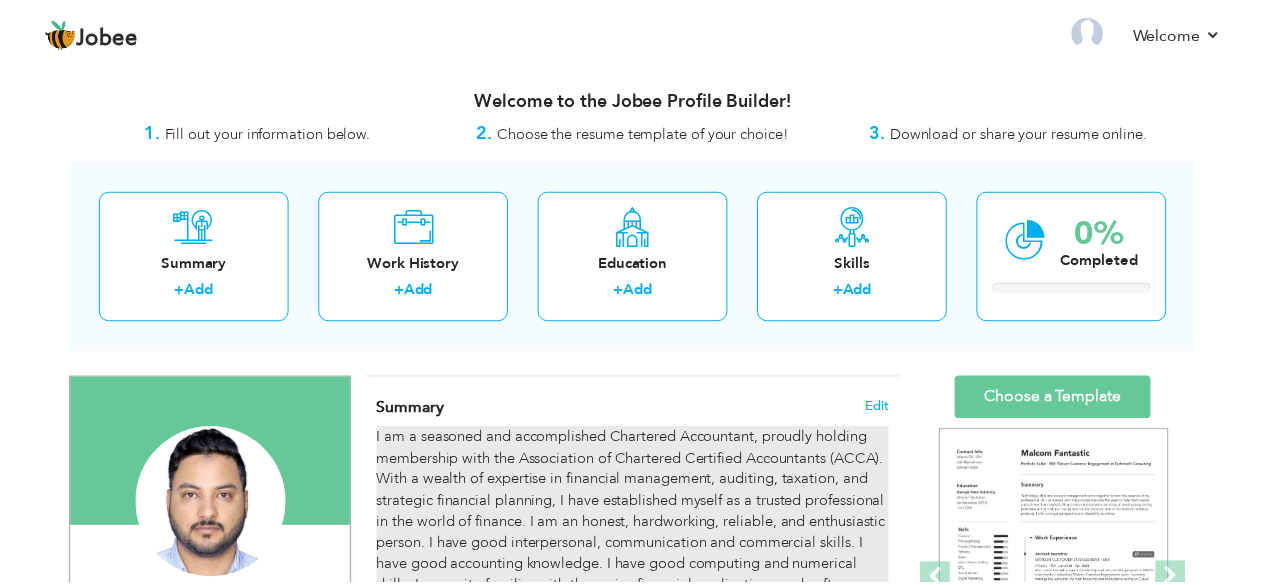 scroll, scrollTop: 0, scrollLeft: 0, axis: both 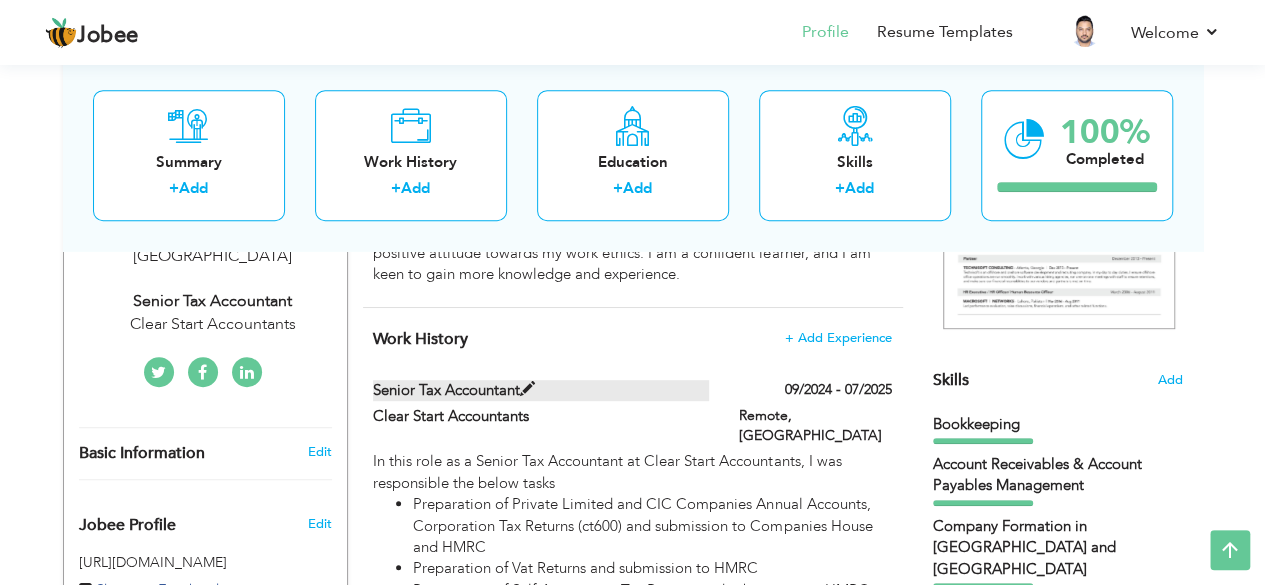 click at bounding box center [527, 389] 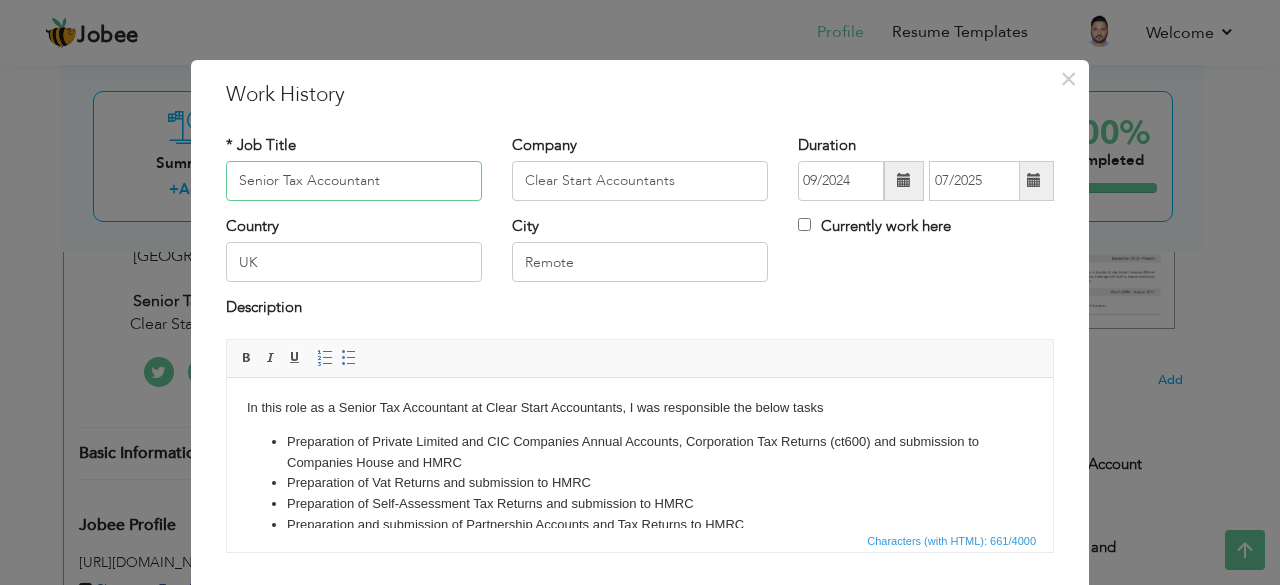 drag, startPoint x: 294, startPoint y: 184, endPoint x: 276, endPoint y: 187, distance: 18.248287 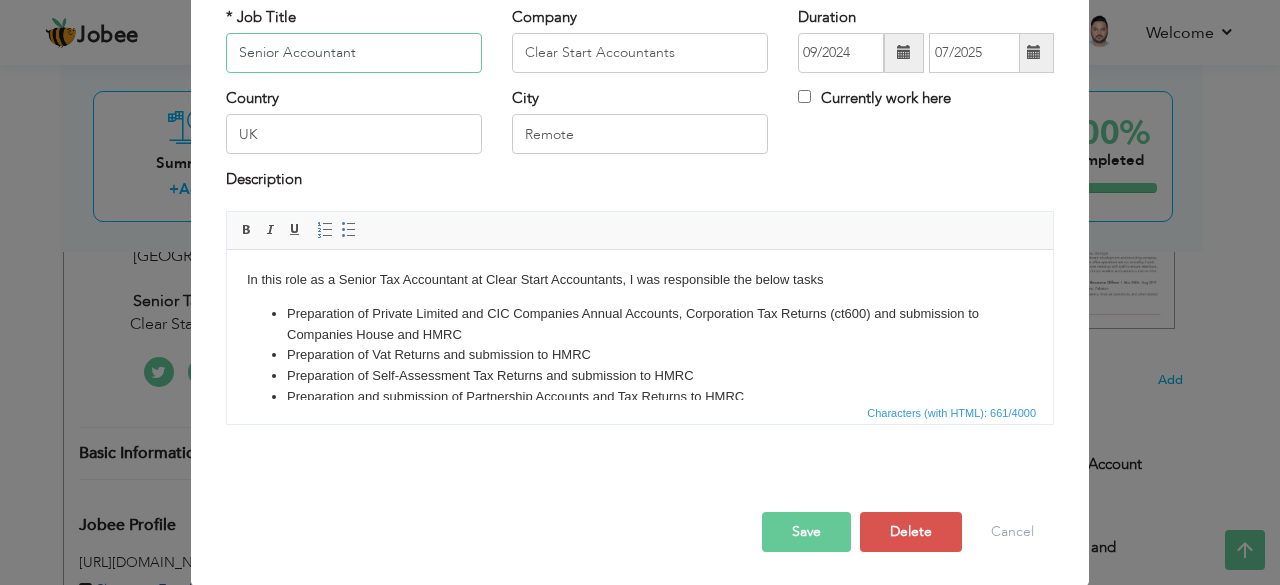 type on "Senior Accountant" 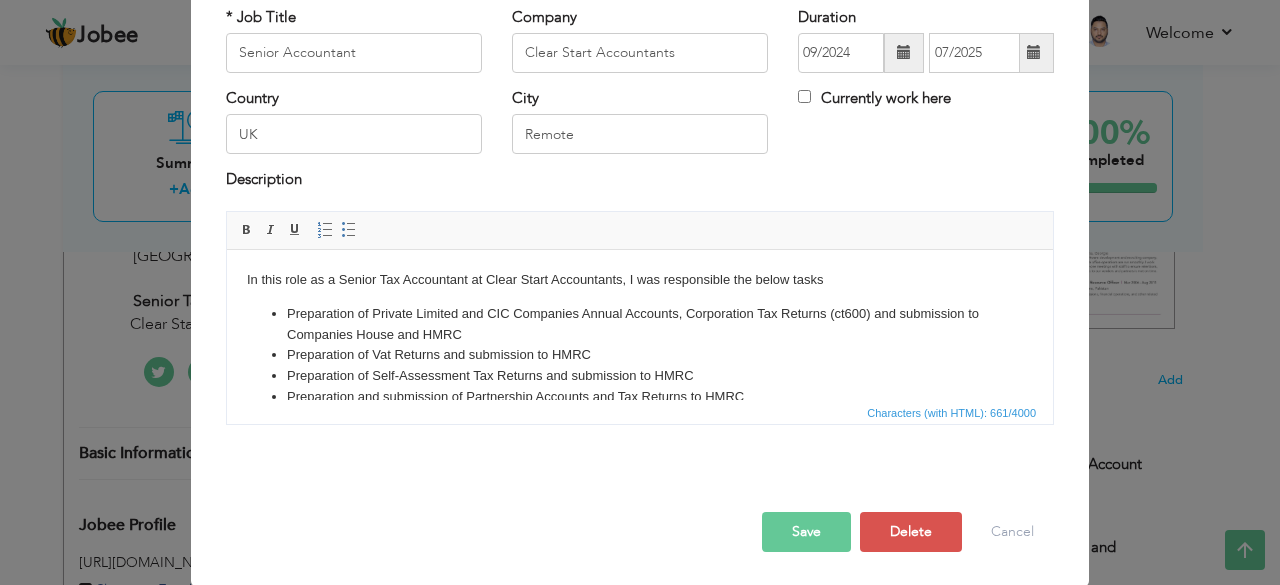 click on "In this role as a Senior Tax Accountant at Clear Start Accountants, I was responsible the below tasks Preparation of Private Limited and CIC Companies Annual Accounts, Corporation Tax Returns (ct600) and submission to Companies House and HMRC Preparation of Vat Returns and submission to HMRC Preparation of Self-Assessment Tax Returns and submission to HMRC  Preparation and submission of Partnership Accounts and Tax Returns to HMRC Preparation and filing of payroll  Dealing with HMRC and Companies House on behalf of clients Review Bookkeeping for large clients" at bounding box center (640, 369) 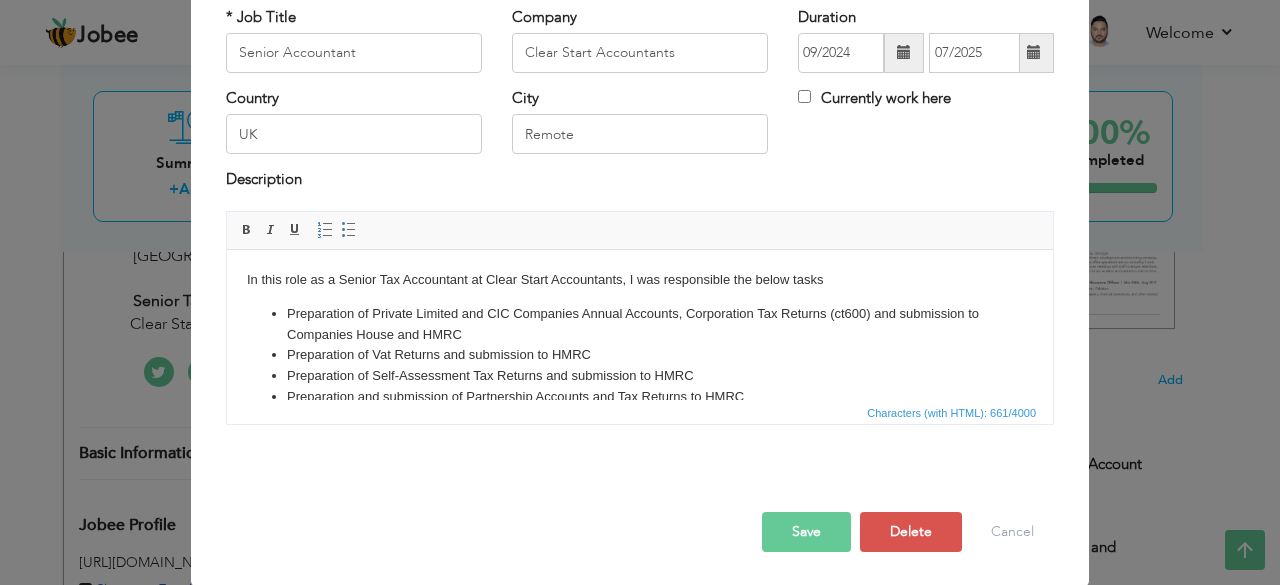 type 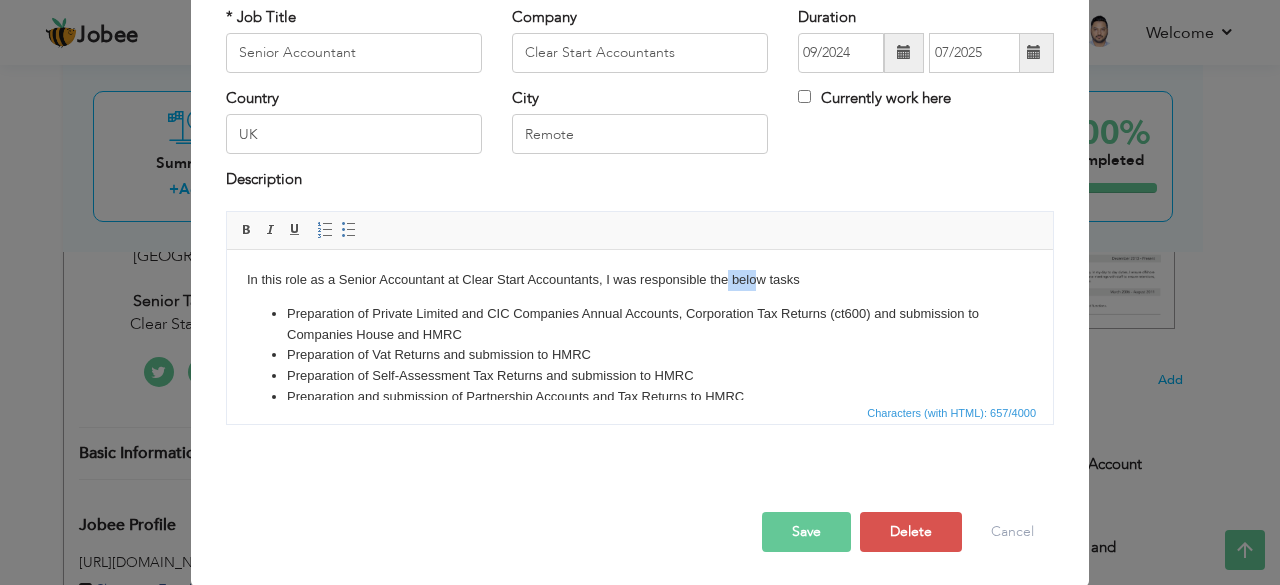 drag, startPoint x: 731, startPoint y: 276, endPoint x: 761, endPoint y: 277, distance: 30.016663 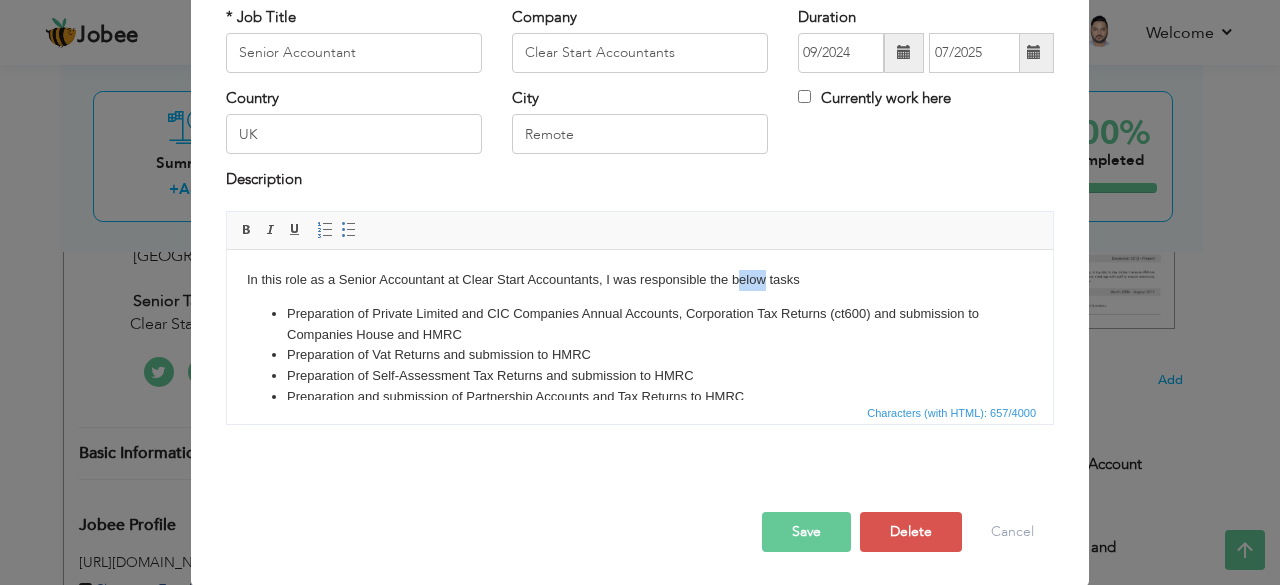 drag, startPoint x: 735, startPoint y: 279, endPoint x: 767, endPoint y: 273, distance: 32.55764 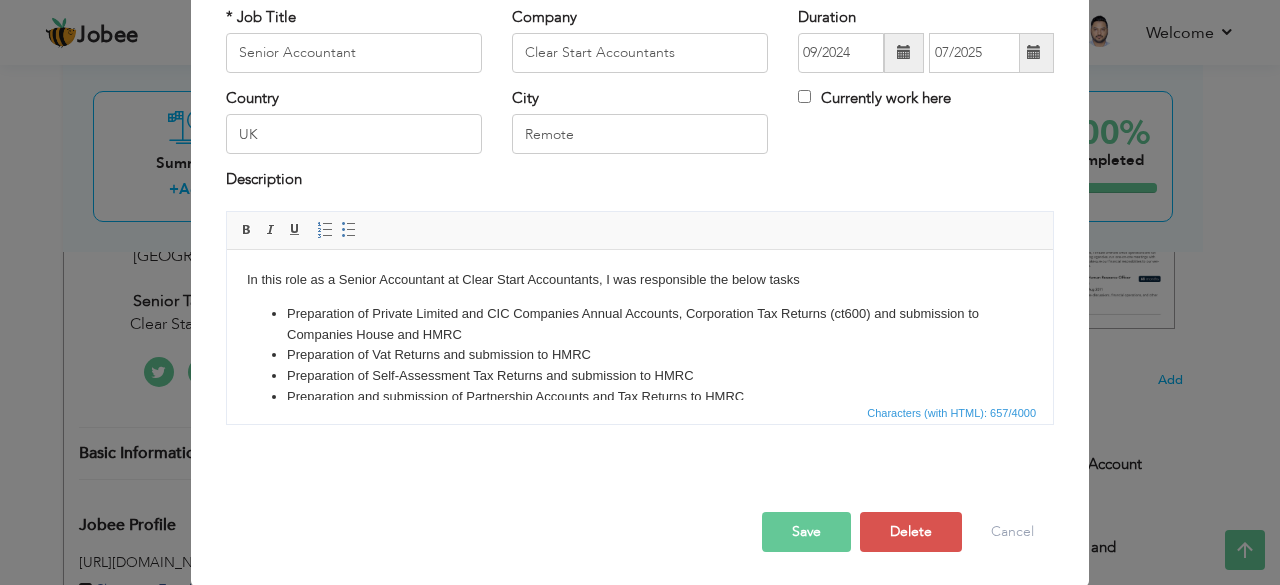 click on "Preparation of Vat Returns and submission to HMRC" at bounding box center [640, 354] 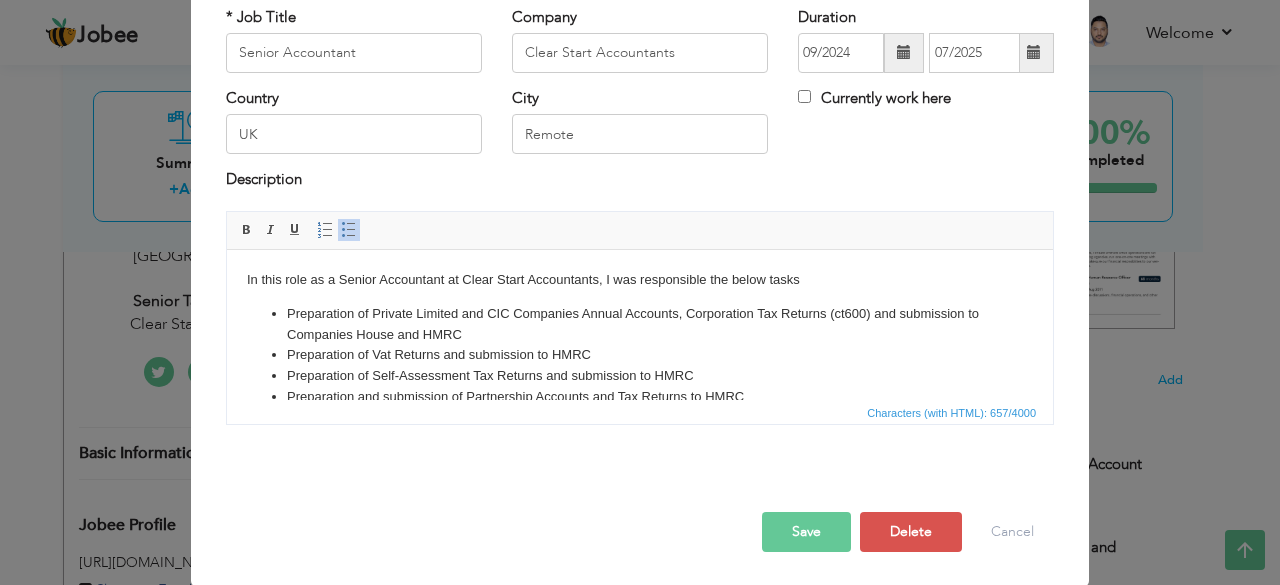 click on "Save" at bounding box center [806, 532] 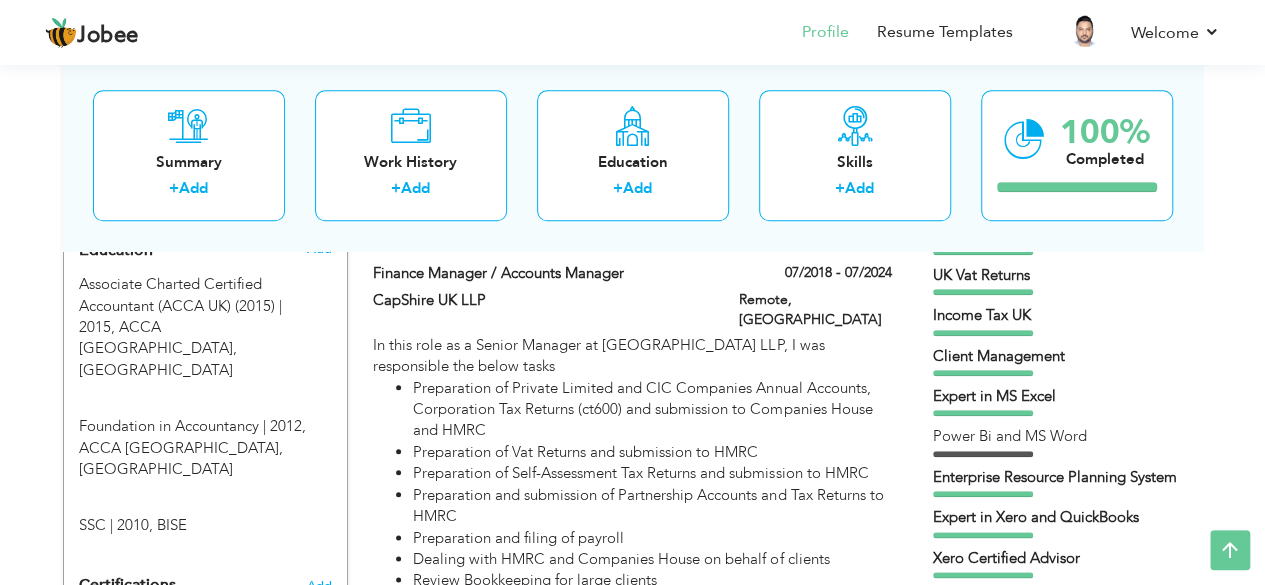 scroll, scrollTop: 900, scrollLeft: 0, axis: vertical 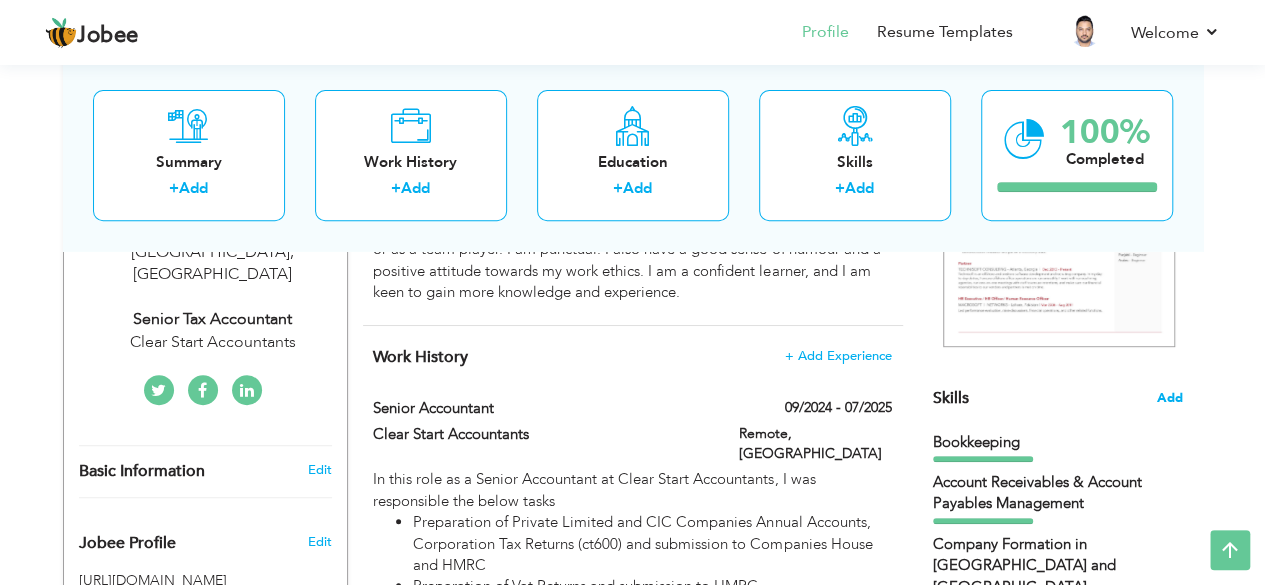click on "Add" at bounding box center [1170, 398] 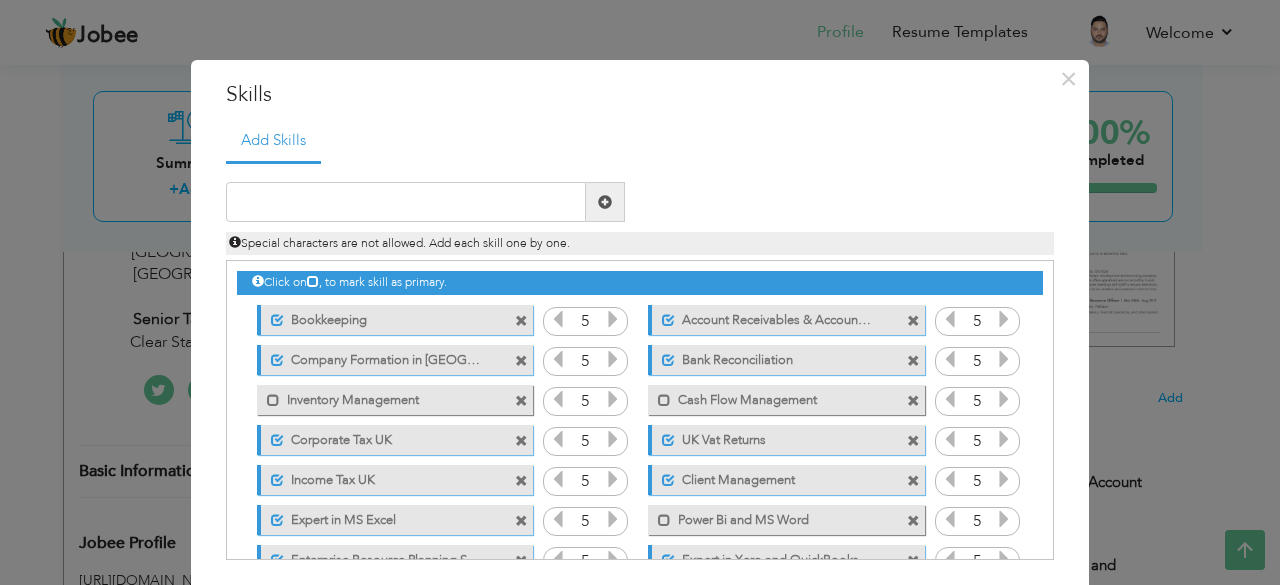 drag, startPoint x: 734, startPoint y: 74, endPoint x: 794, endPoint y: 77, distance: 60.074955 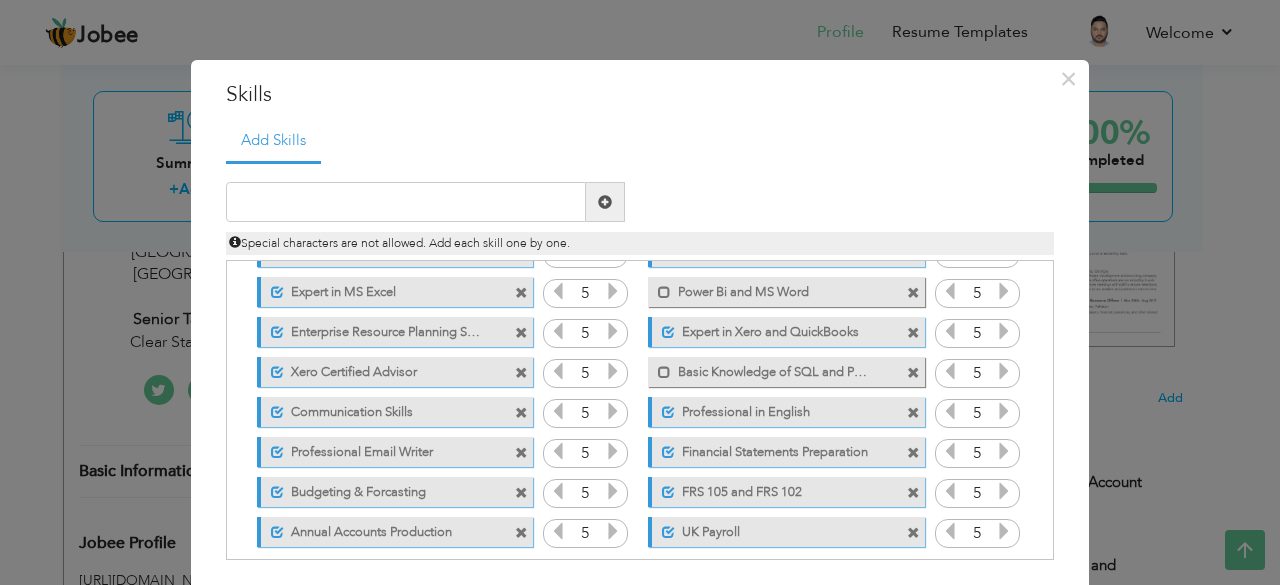 scroll, scrollTop: 244, scrollLeft: 0, axis: vertical 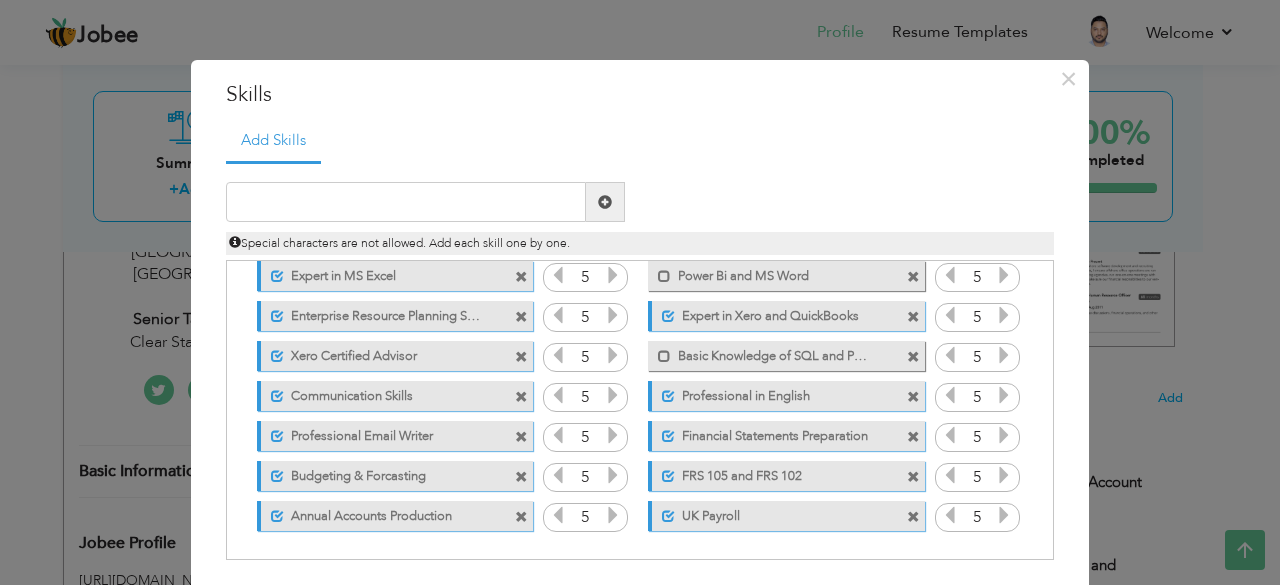 drag, startPoint x: 388, startPoint y: 517, endPoint x: 402, endPoint y: 423, distance: 95.036835 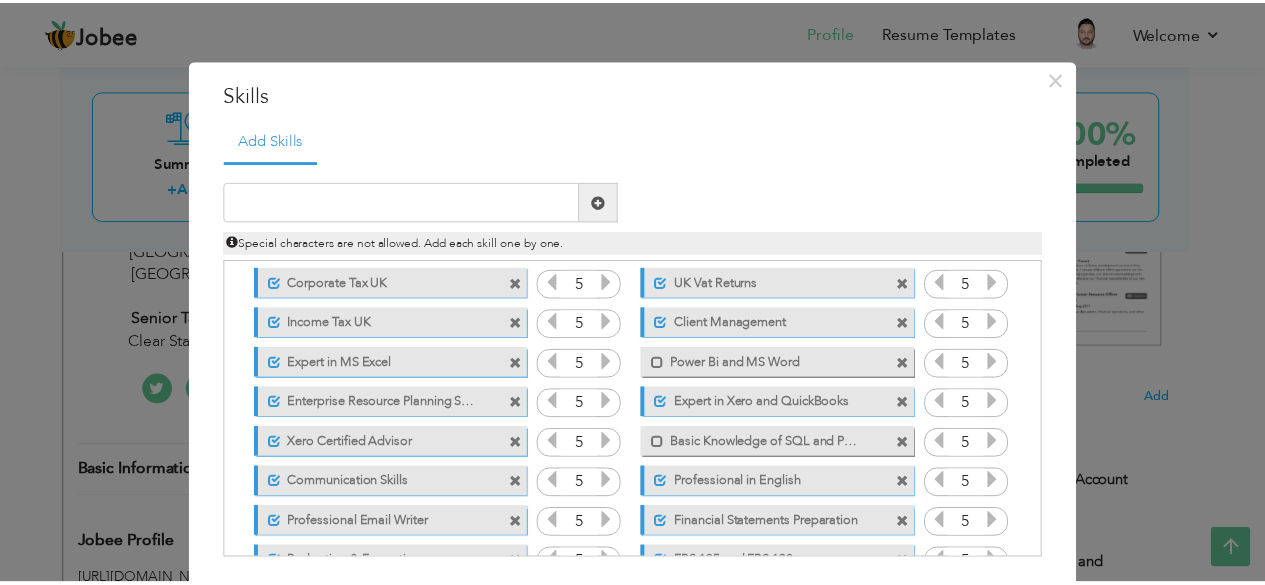 scroll, scrollTop: 0, scrollLeft: 0, axis: both 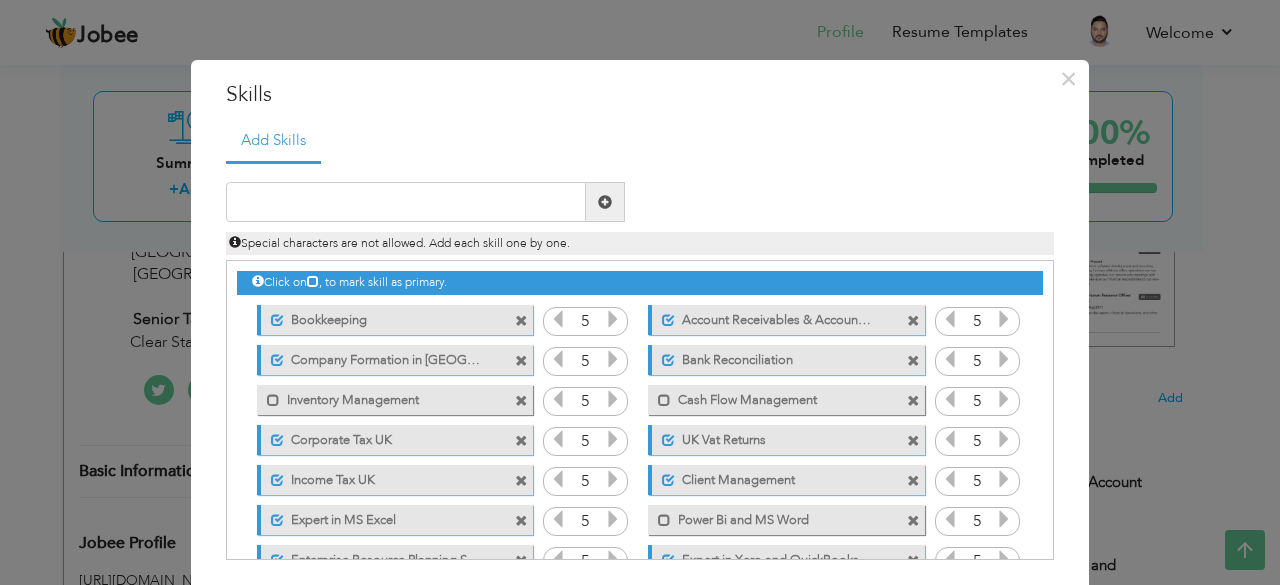drag, startPoint x: 694, startPoint y: 315, endPoint x: 588, endPoint y: 315, distance: 106 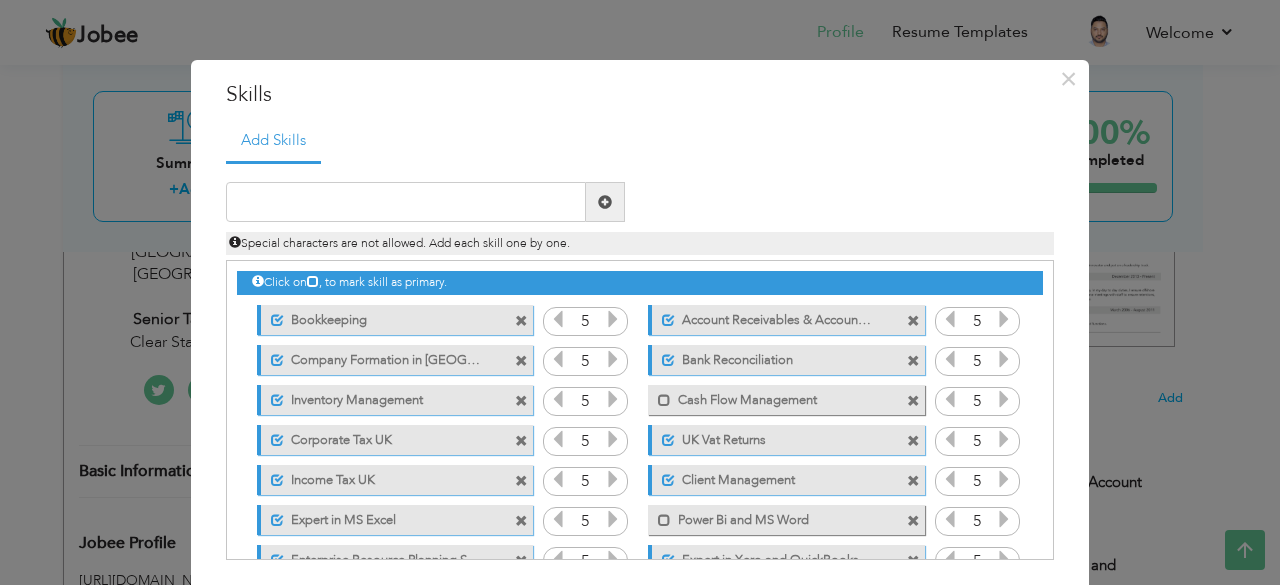 click on "Inventory Management" at bounding box center [383, 397] 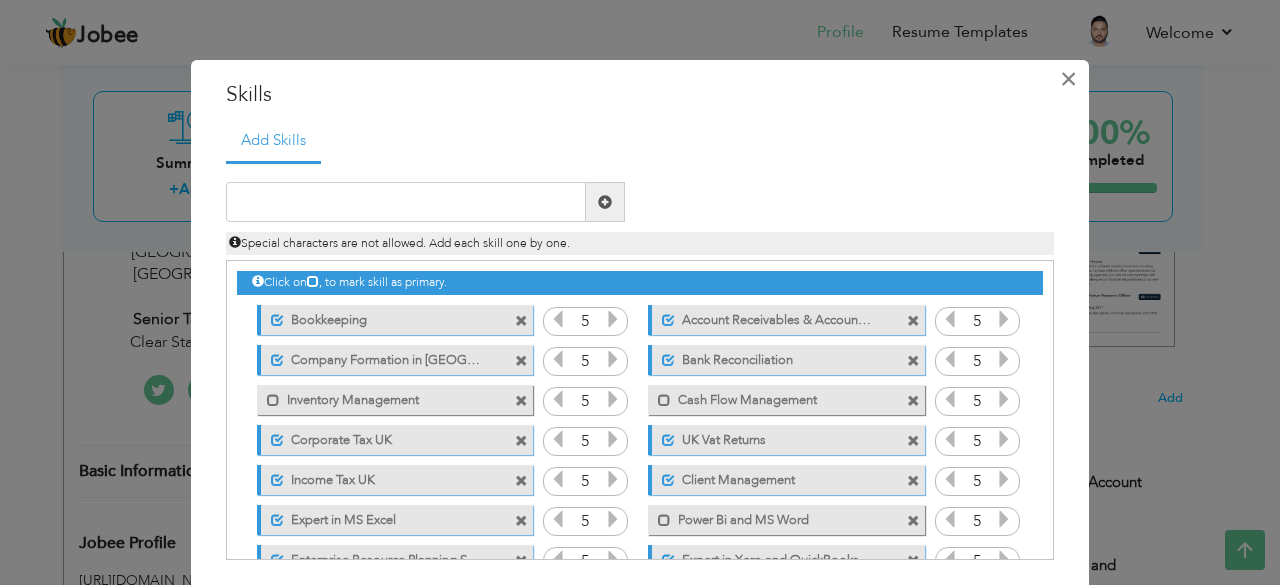 click on "×" at bounding box center (1068, 79) 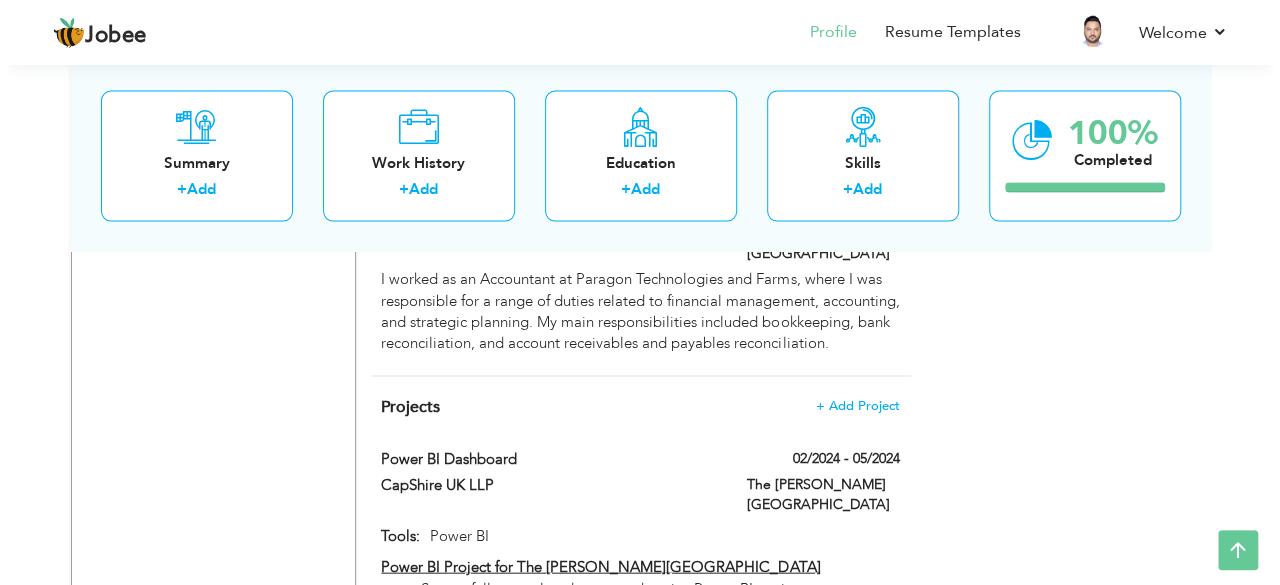 scroll, scrollTop: 1692, scrollLeft: 0, axis: vertical 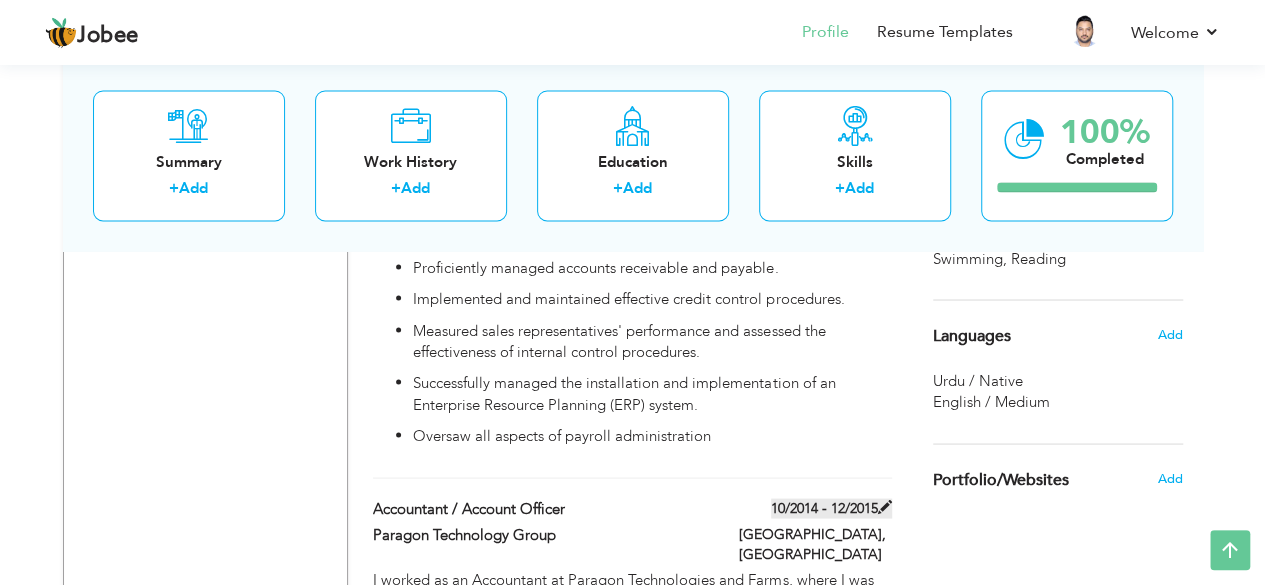 click at bounding box center (885, 506) 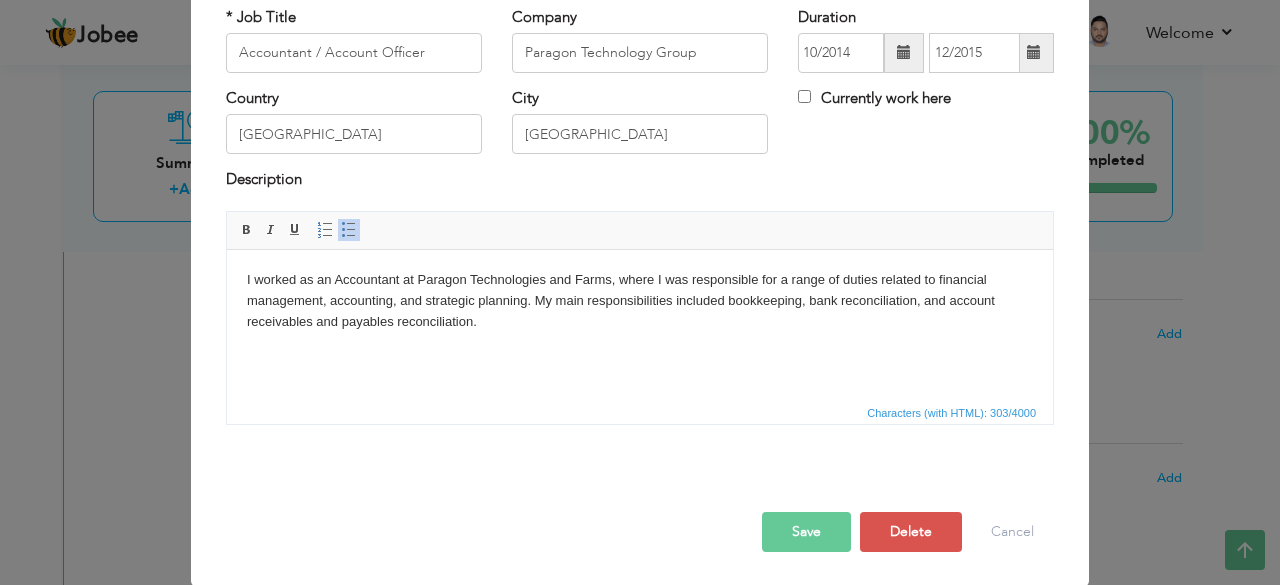 scroll, scrollTop: 0, scrollLeft: 0, axis: both 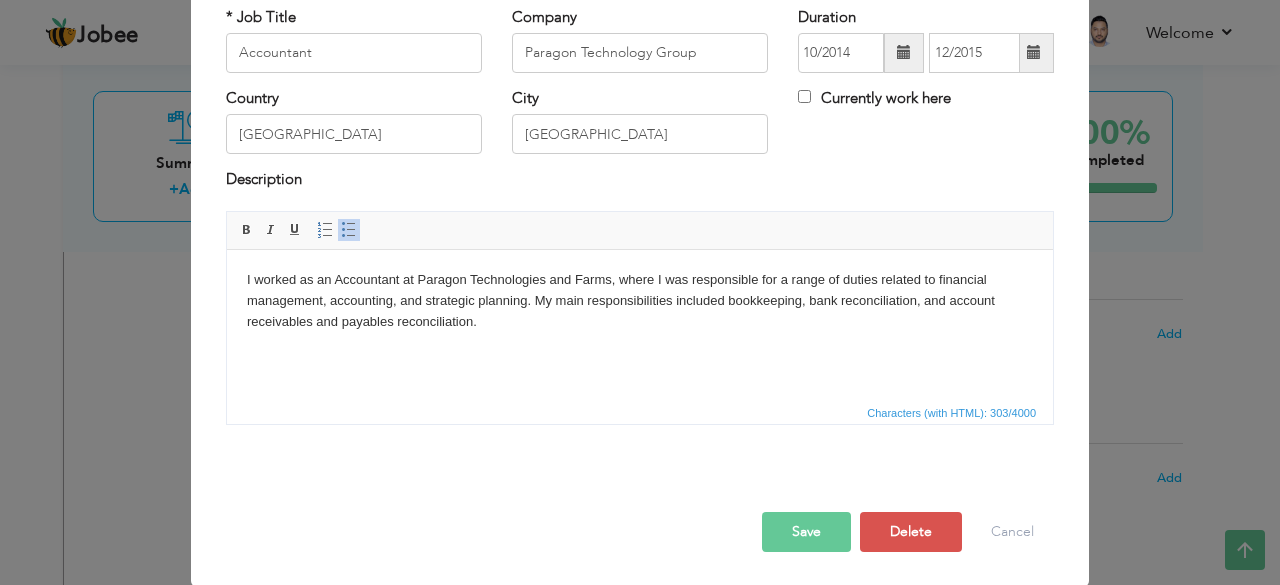 click on "Save" at bounding box center [806, 532] 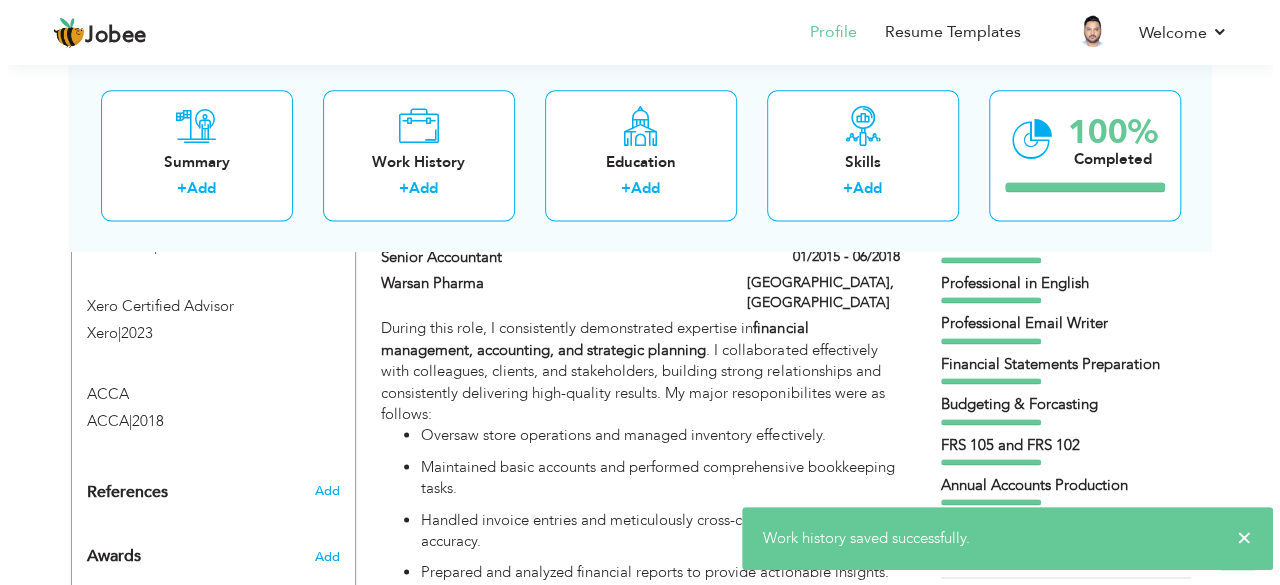 scroll, scrollTop: 1192, scrollLeft: 0, axis: vertical 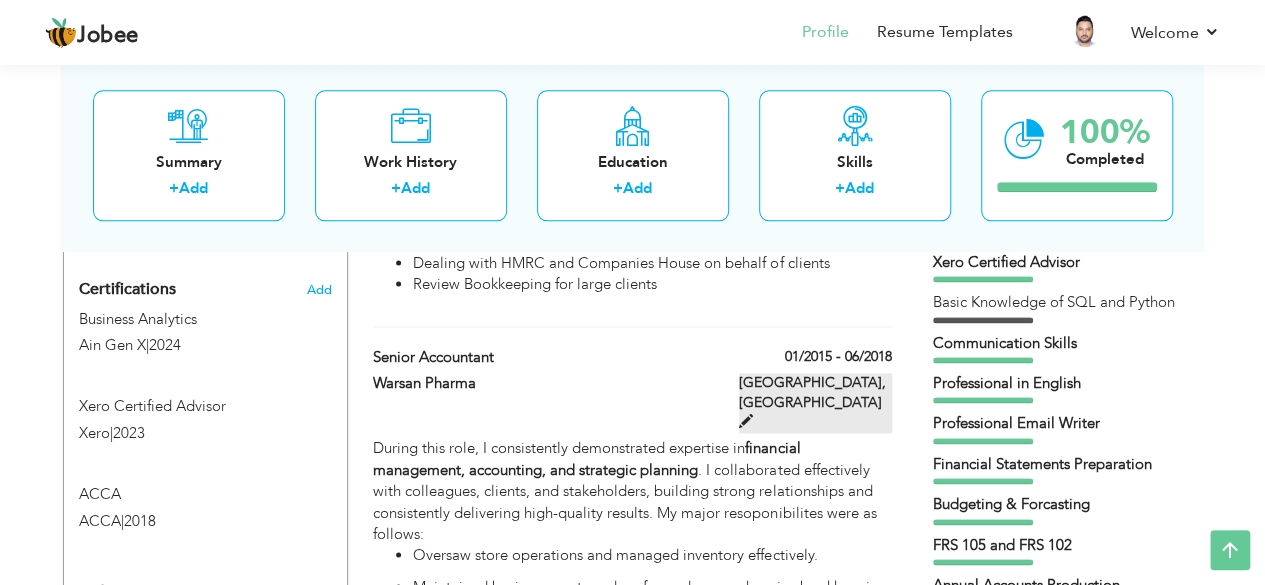 click at bounding box center [746, 421] 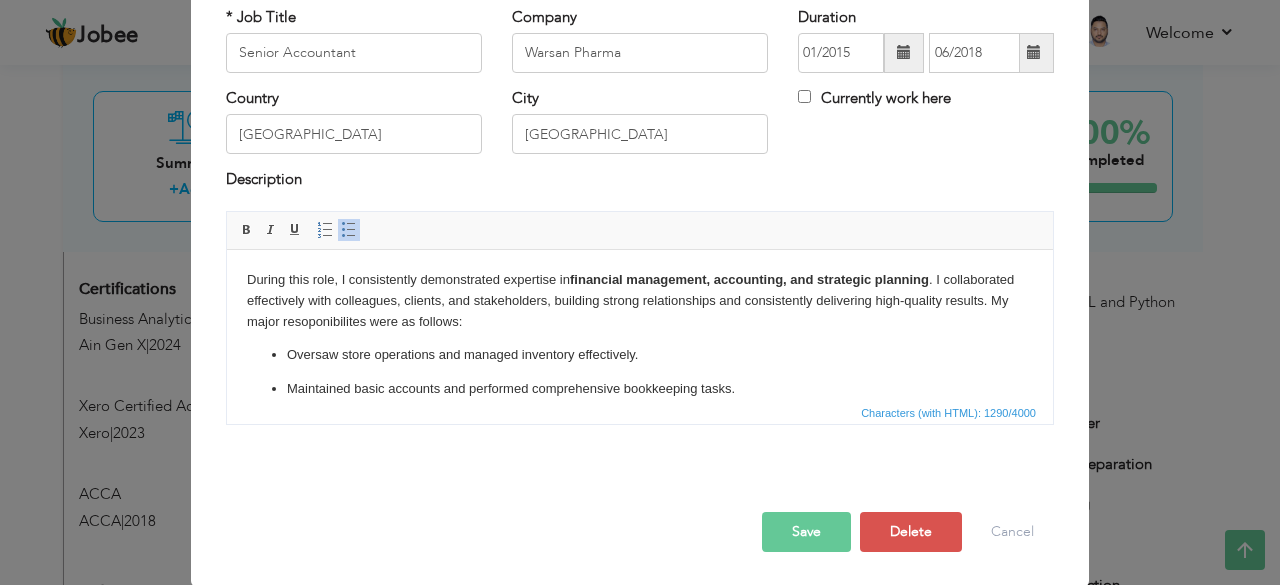 scroll, scrollTop: 0, scrollLeft: 0, axis: both 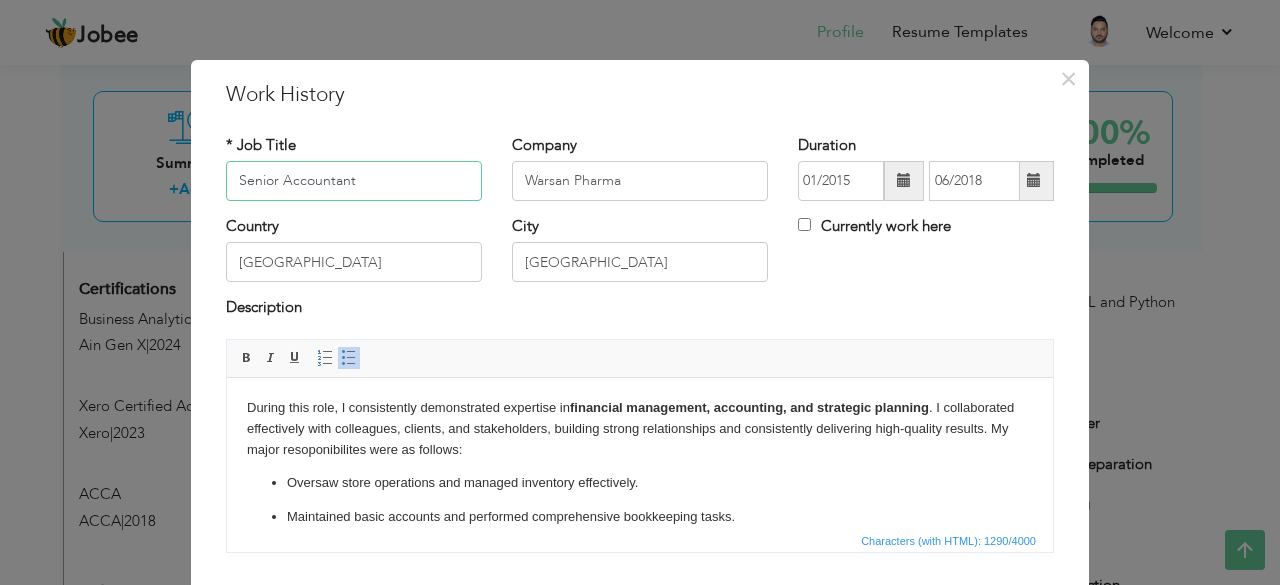 drag, startPoint x: 276, startPoint y: 178, endPoint x: 148, endPoint y: 177, distance: 128.0039 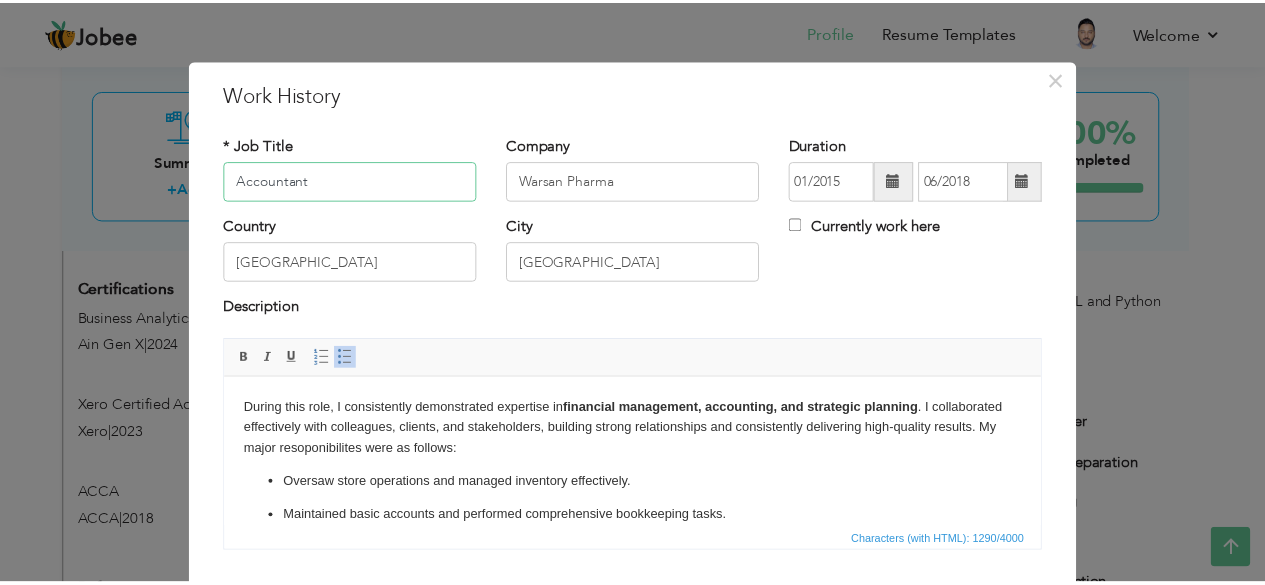scroll, scrollTop: 128, scrollLeft: 0, axis: vertical 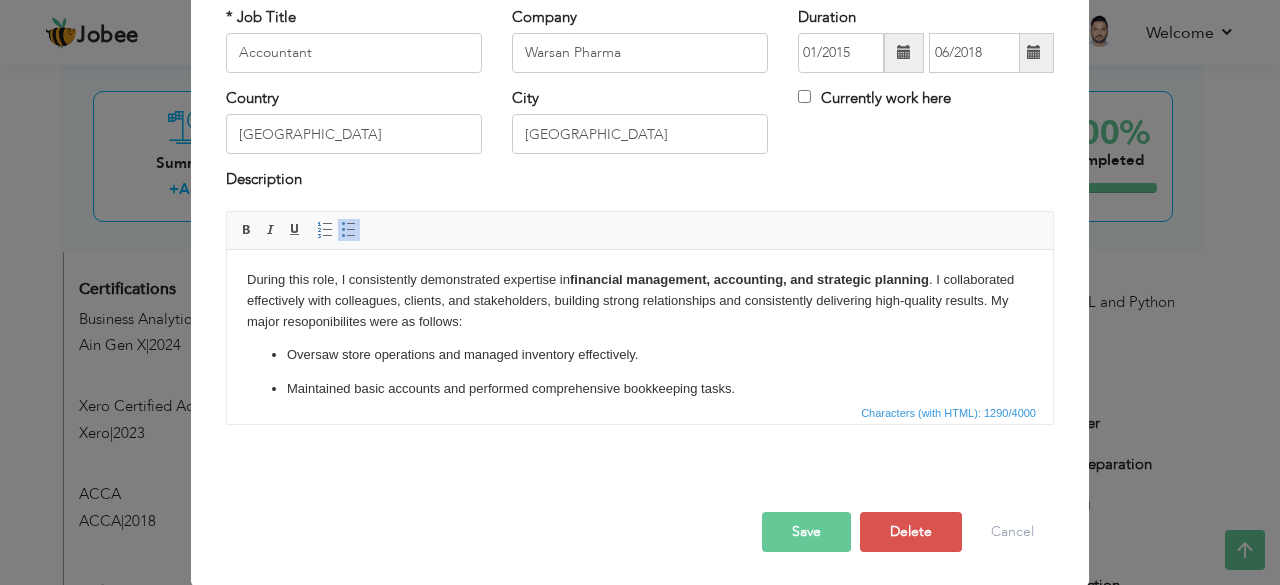 click on "Save" at bounding box center [806, 532] 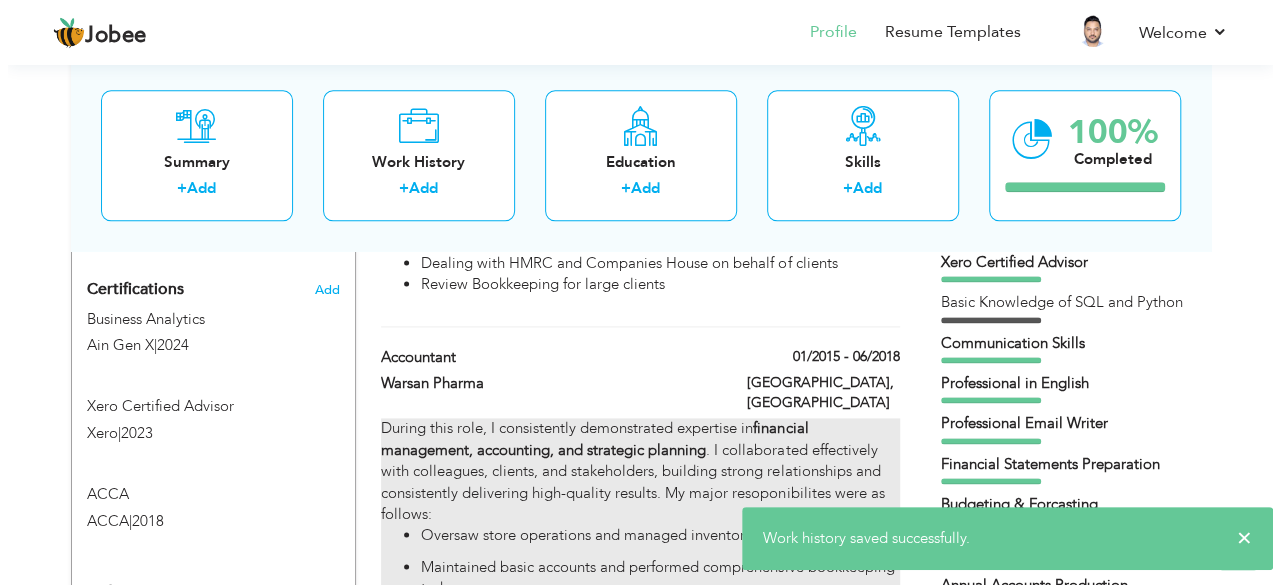 scroll, scrollTop: 892, scrollLeft: 0, axis: vertical 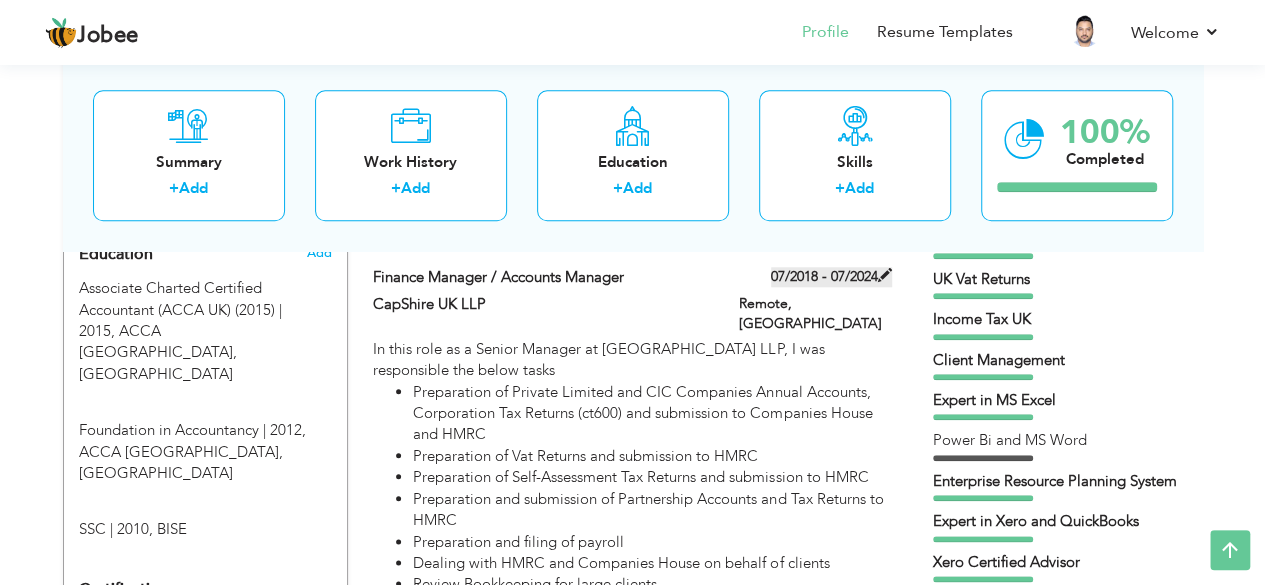 click at bounding box center [885, 275] 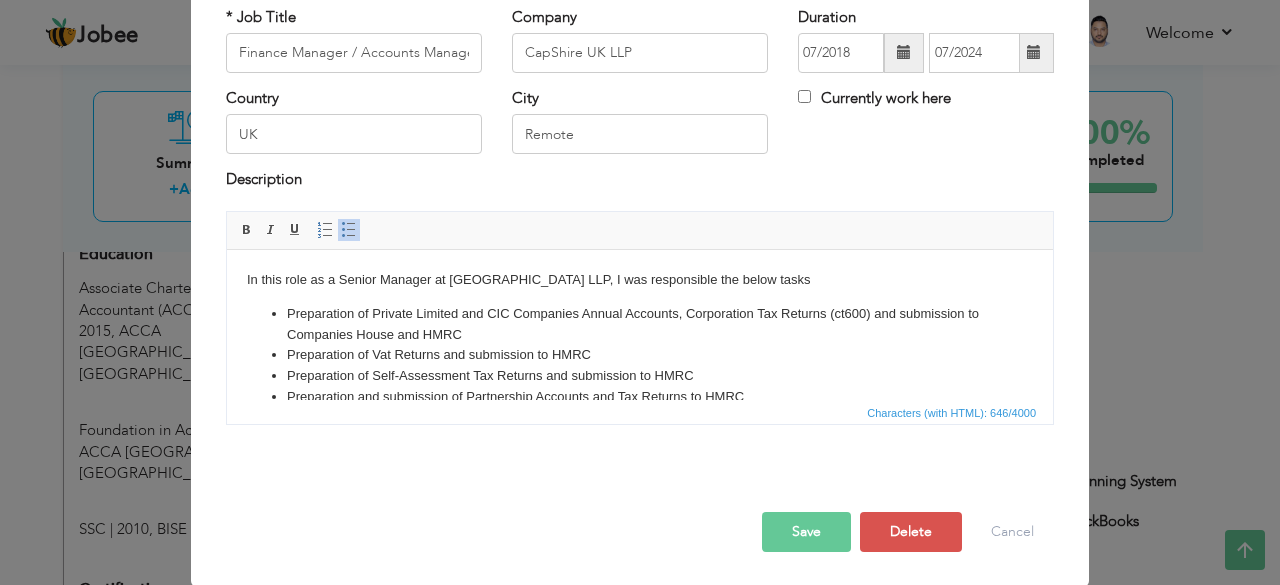 scroll, scrollTop: 0, scrollLeft: 0, axis: both 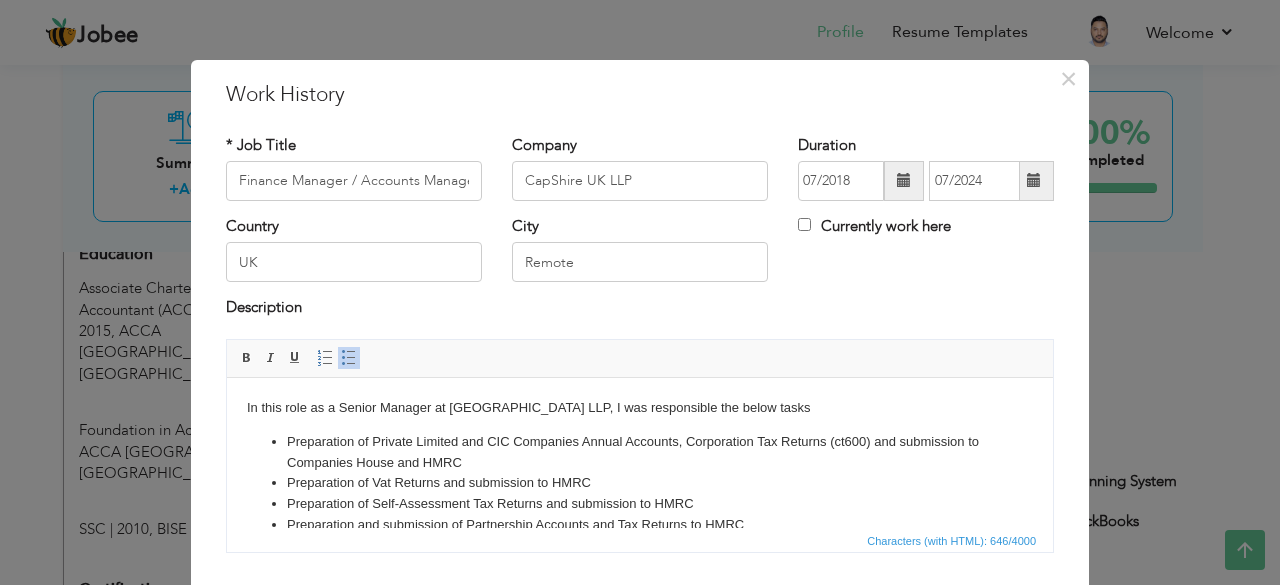 drag, startPoint x: 162, startPoint y: 159, endPoint x: 149, endPoint y: 162, distance: 13.341664 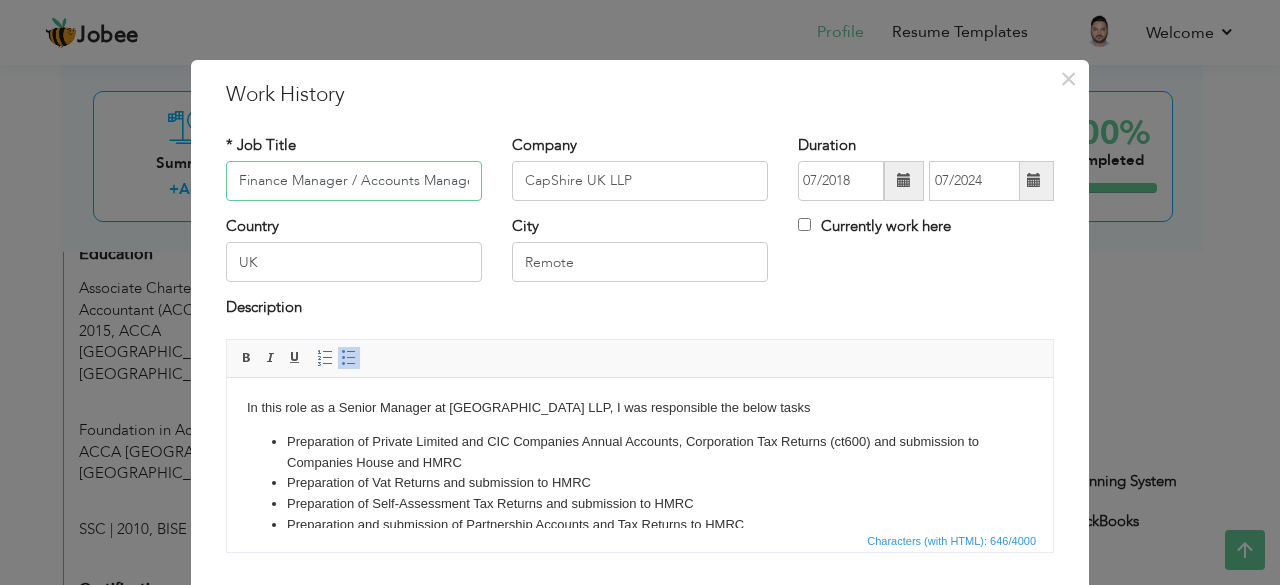 scroll, scrollTop: 0, scrollLeft: 6, axis: horizontal 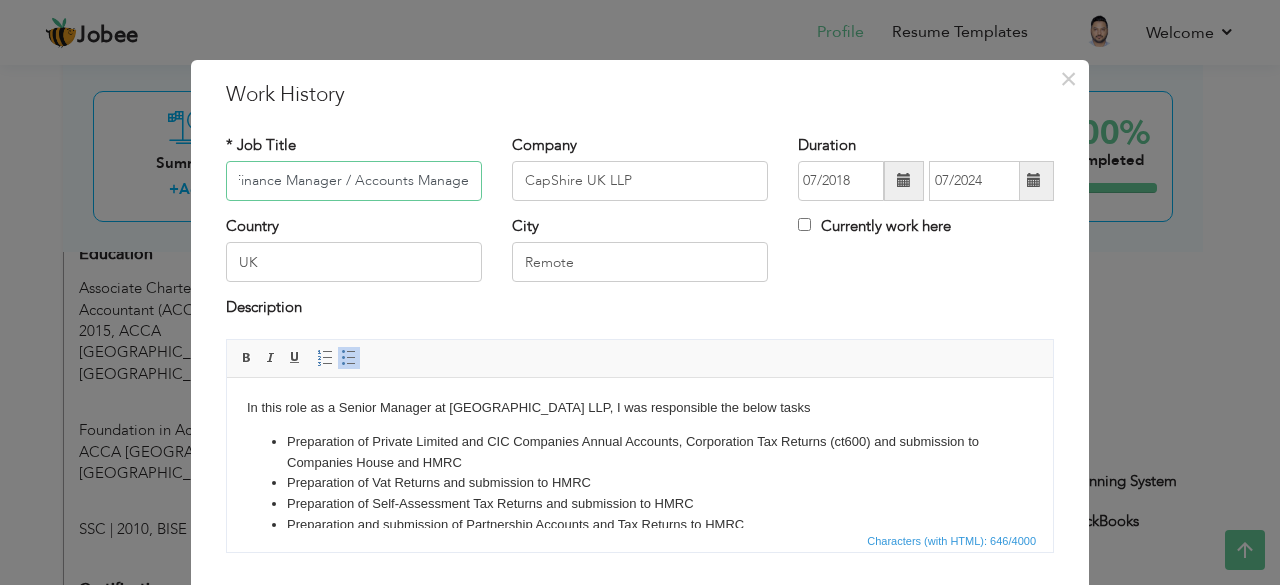drag, startPoint x: 337, startPoint y: 178, endPoint x: 474, endPoint y: 179, distance: 137.00365 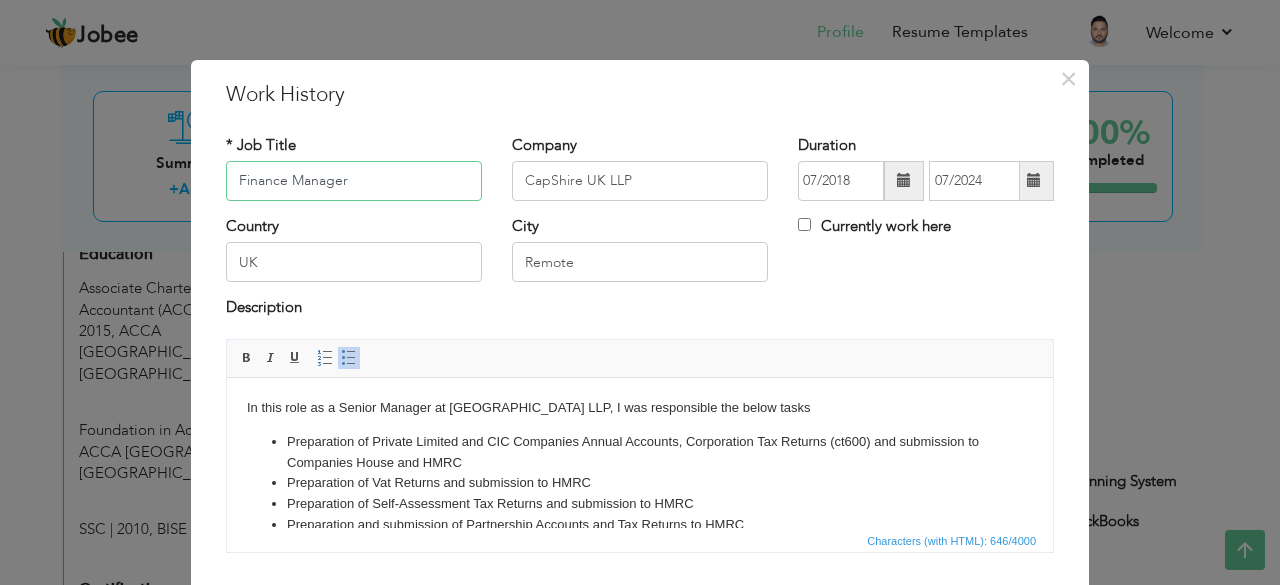scroll, scrollTop: 0, scrollLeft: 0, axis: both 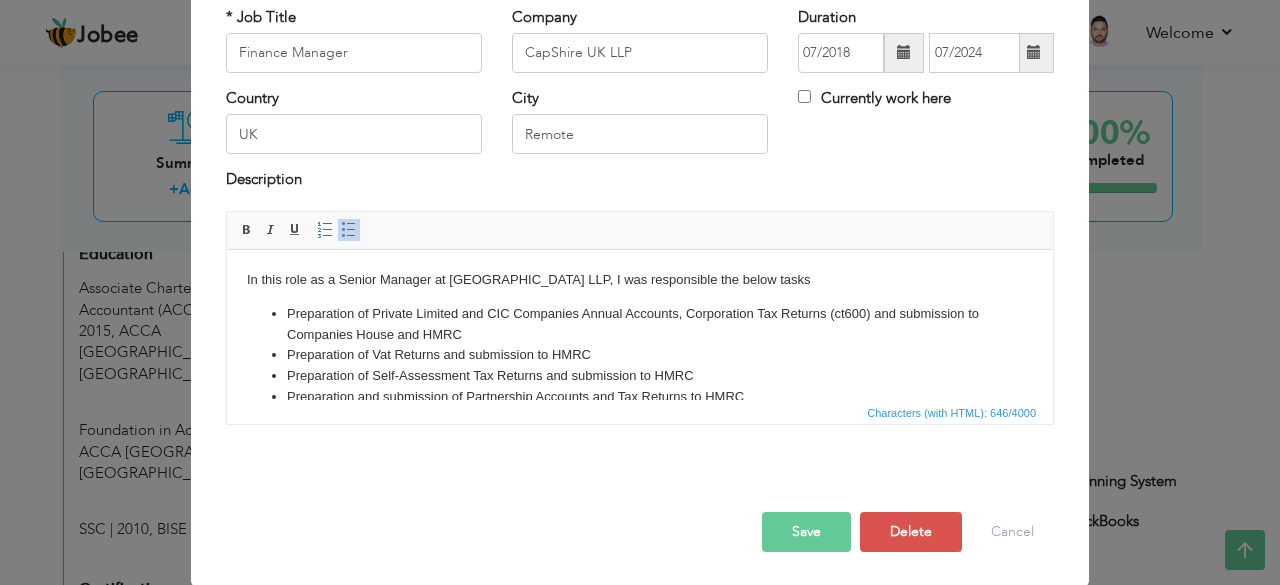click on "Save" at bounding box center (806, 532) 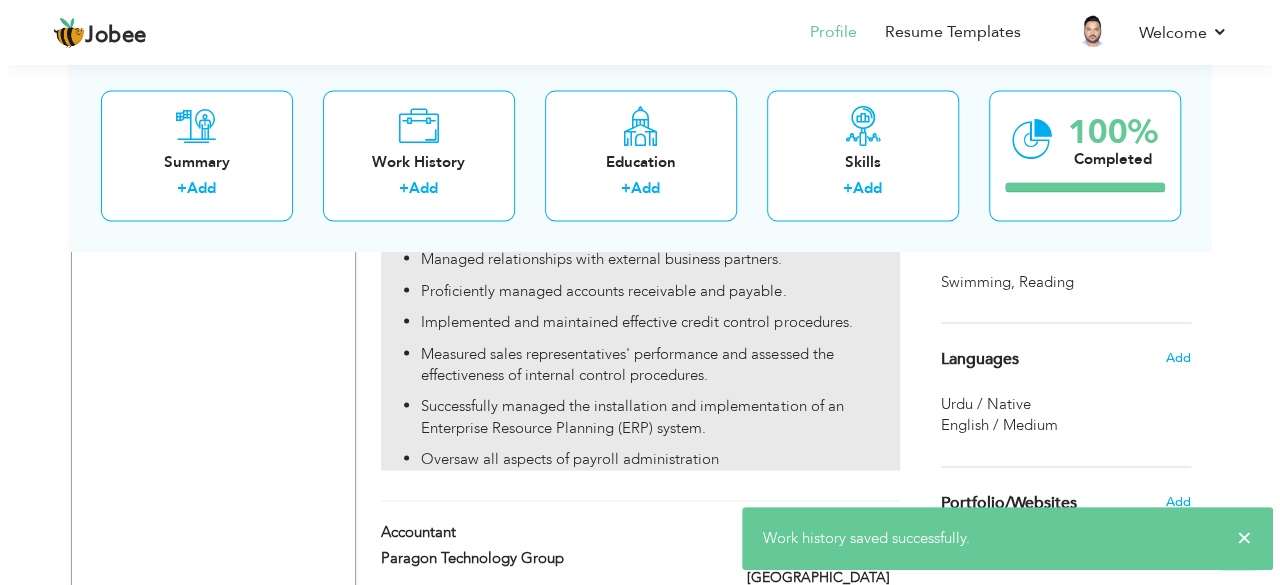 scroll, scrollTop: 1792, scrollLeft: 0, axis: vertical 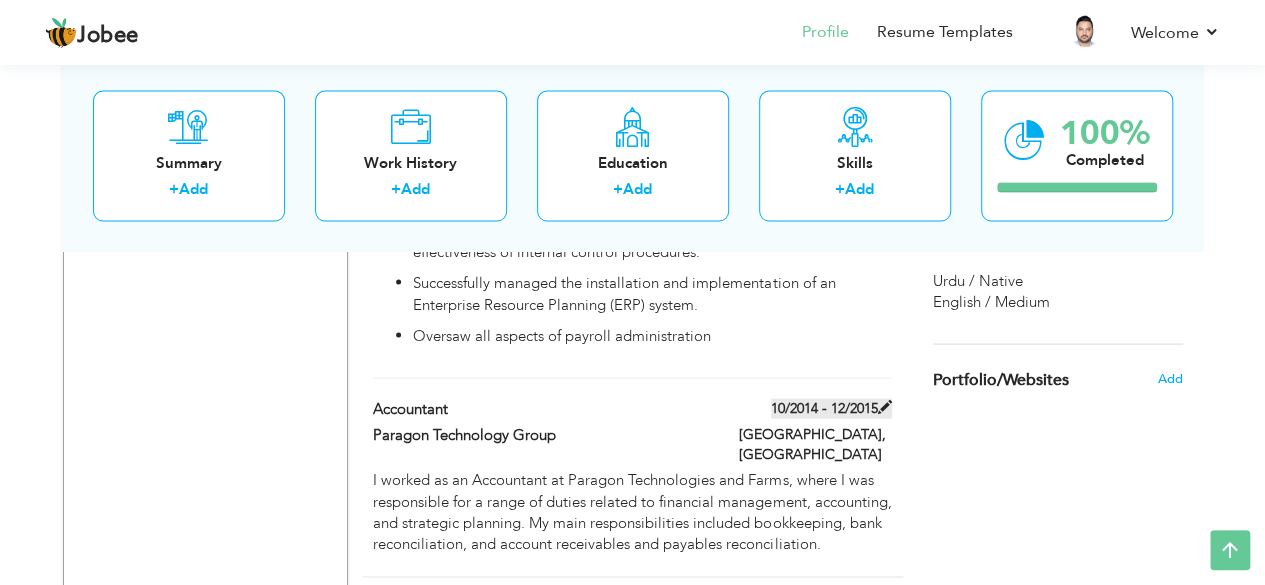 click at bounding box center (885, 406) 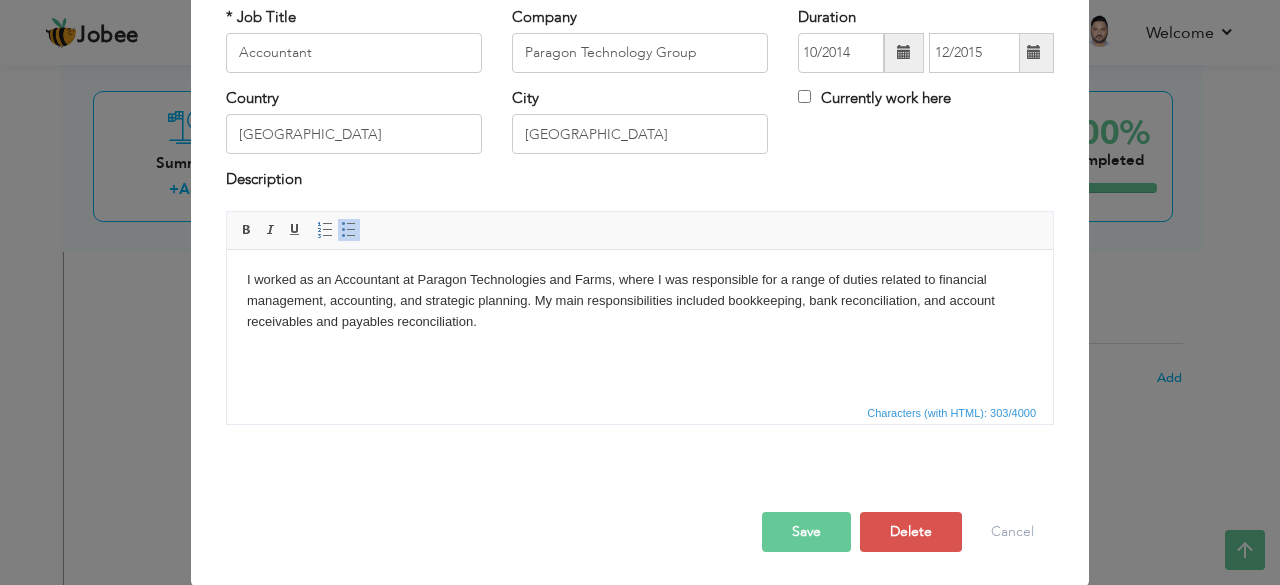 scroll, scrollTop: 0, scrollLeft: 0, axis: both 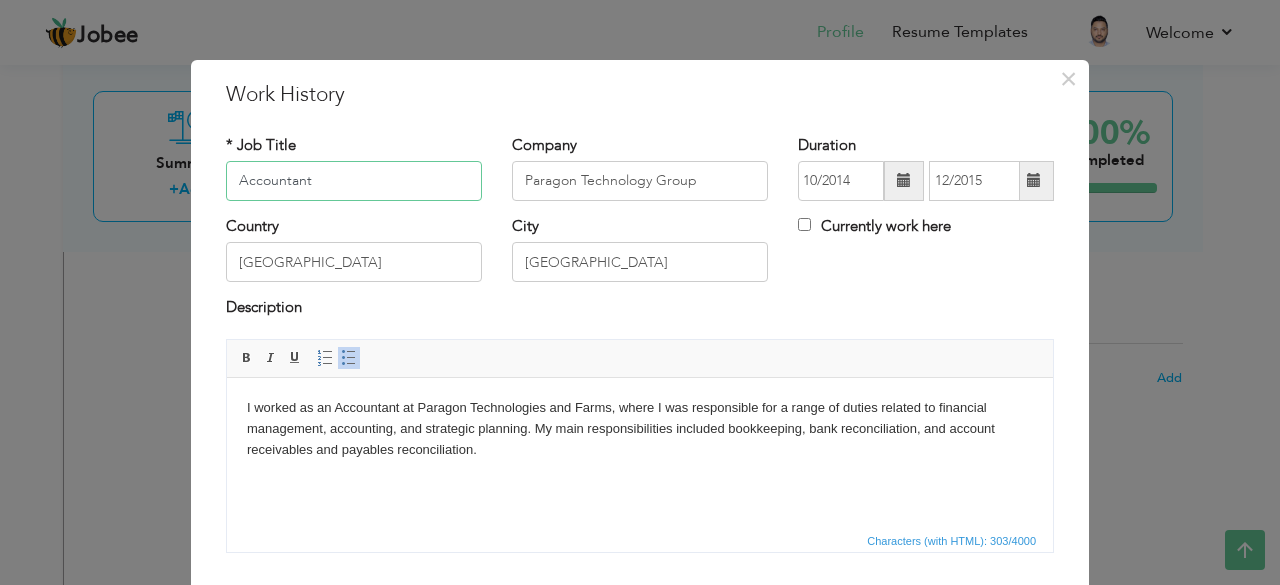 click on "Accountant" at bounding box center [354, 181] 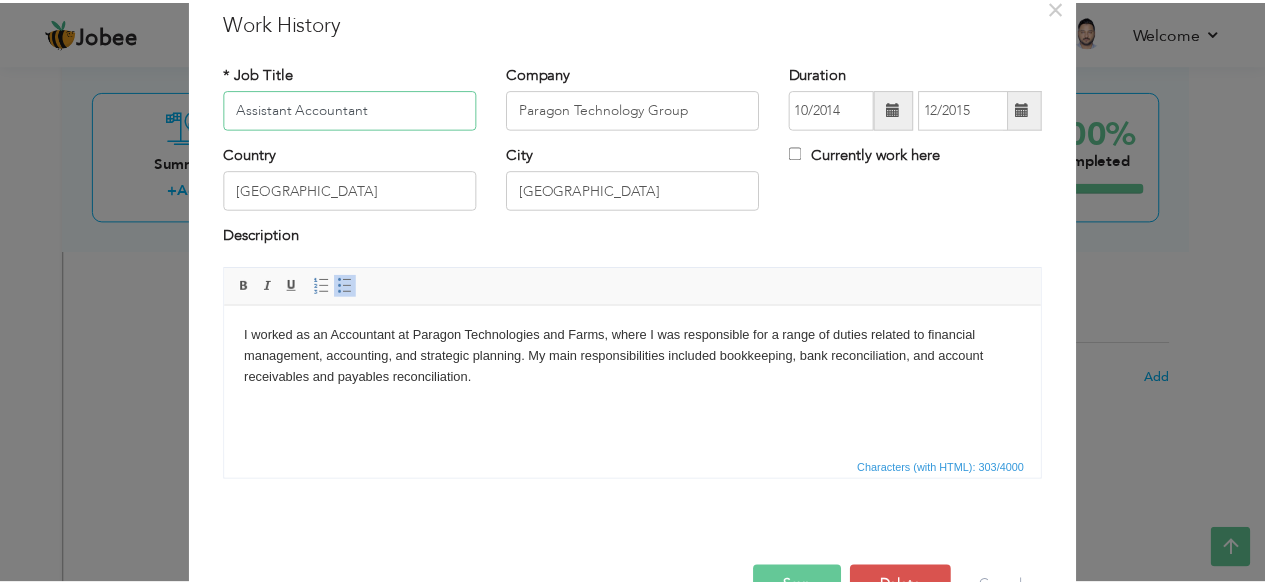 scroll, scrollTop: 128, scrollLeft: 0, axis: vertical 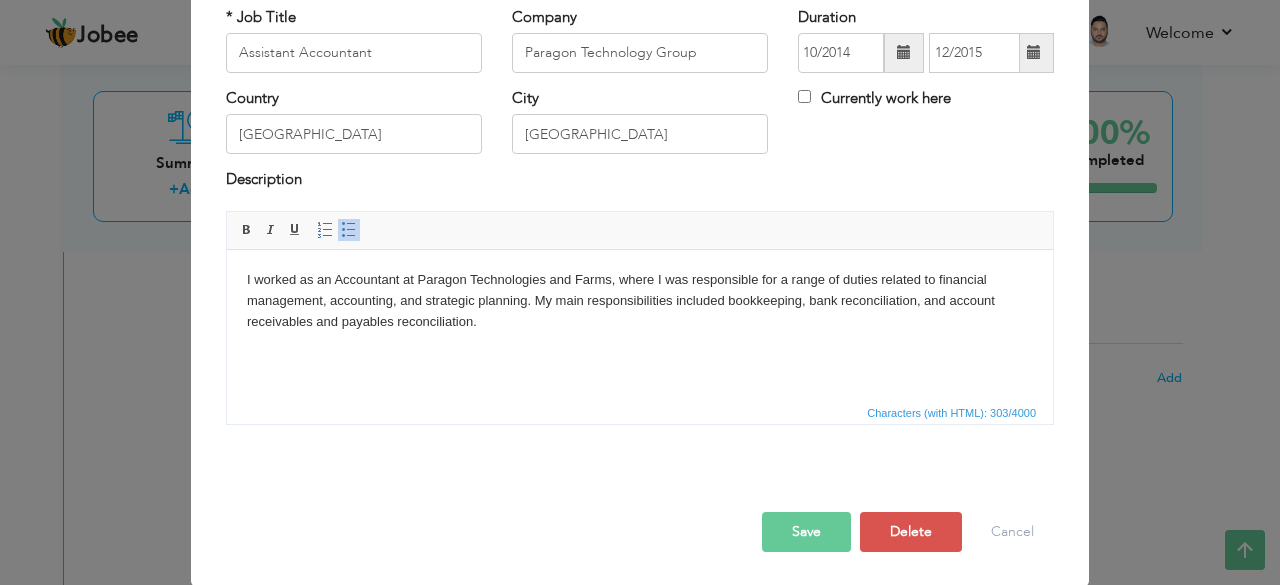 click on "Save" at bounding box center (806, 532) 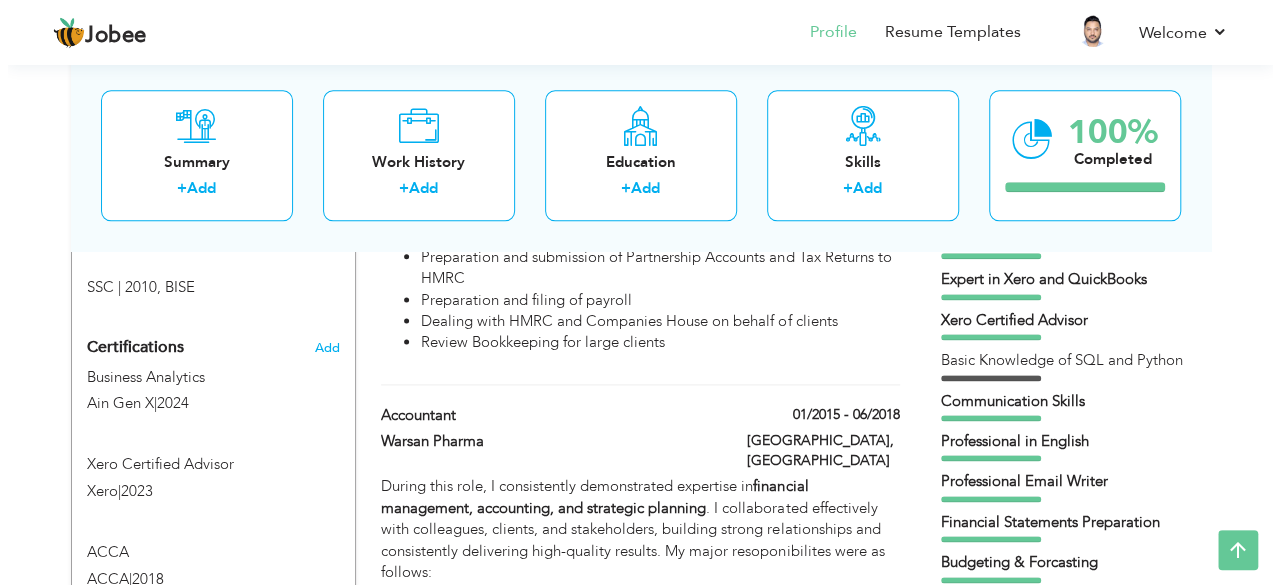 scroll, scrollTop: 692, scrollLeft: 0, axis: vertical 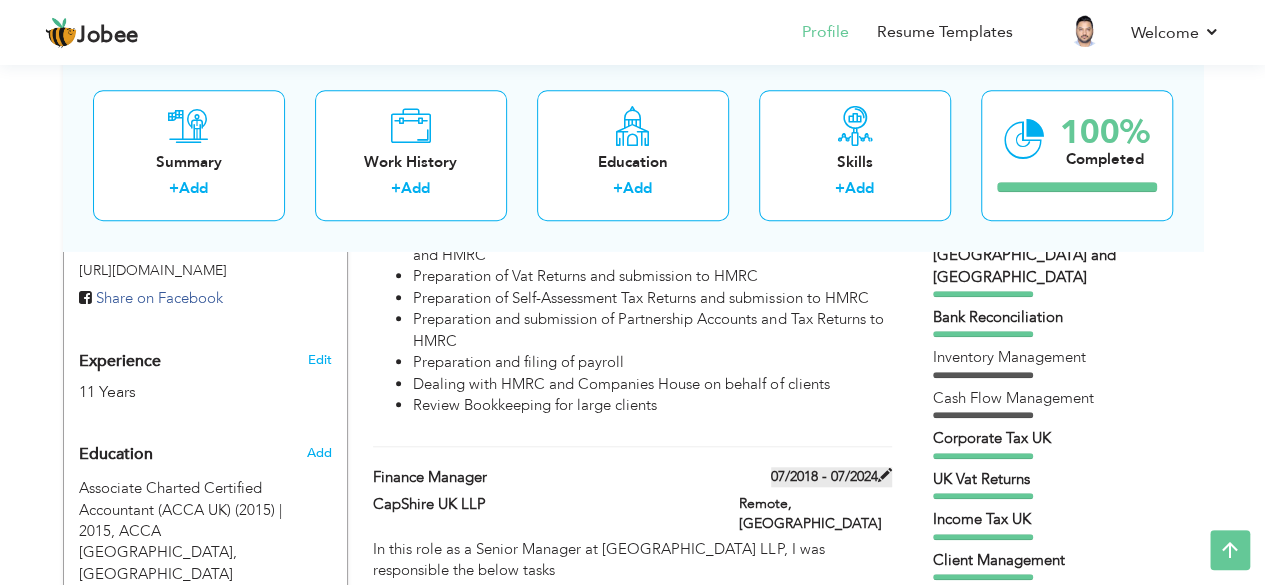 click at bounding box center [885, 475] 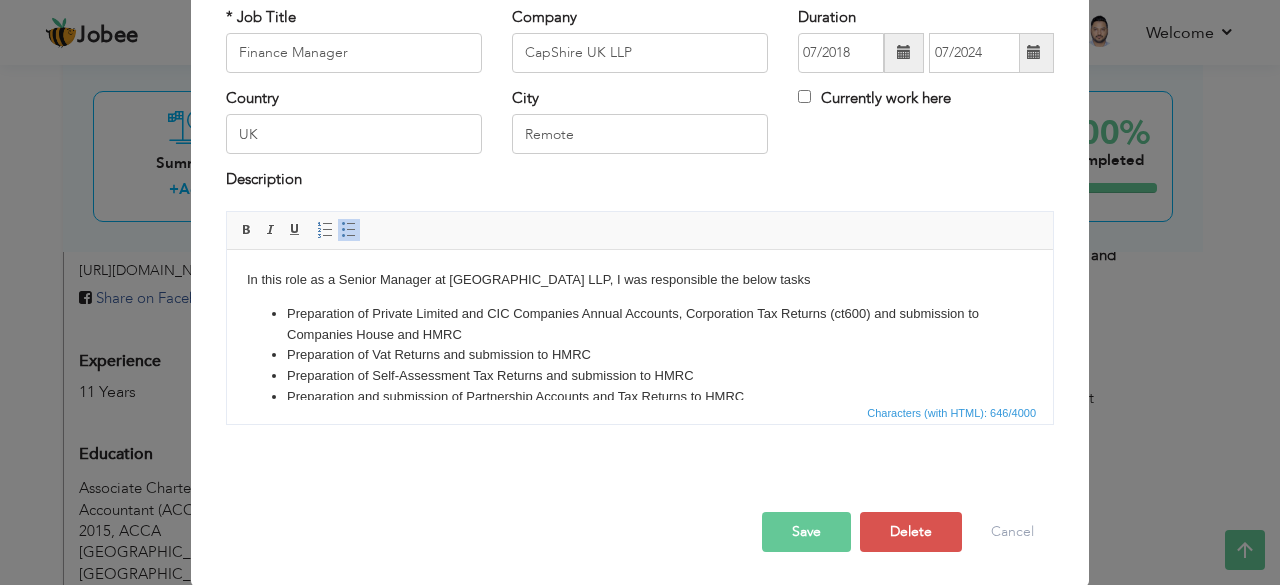 scroll, scrollTop: 0, scrollLeft: 0, axis: both 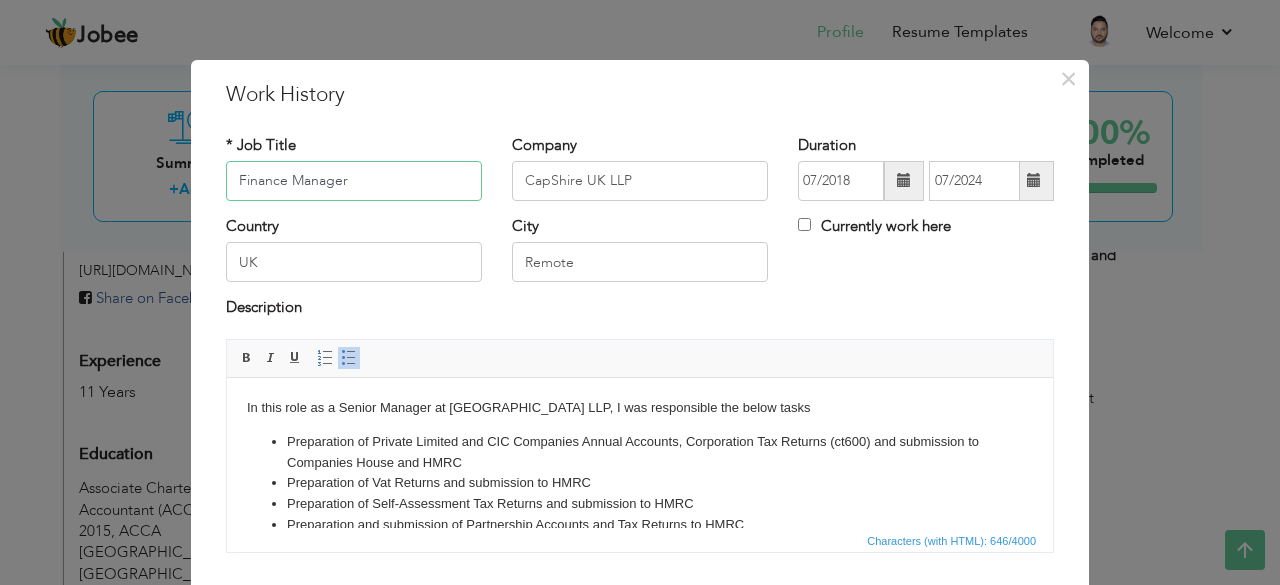 drag, startPoint x: 237, startPoint y: 183, endPoint x: 131, endPoint y: 183, distance: 106 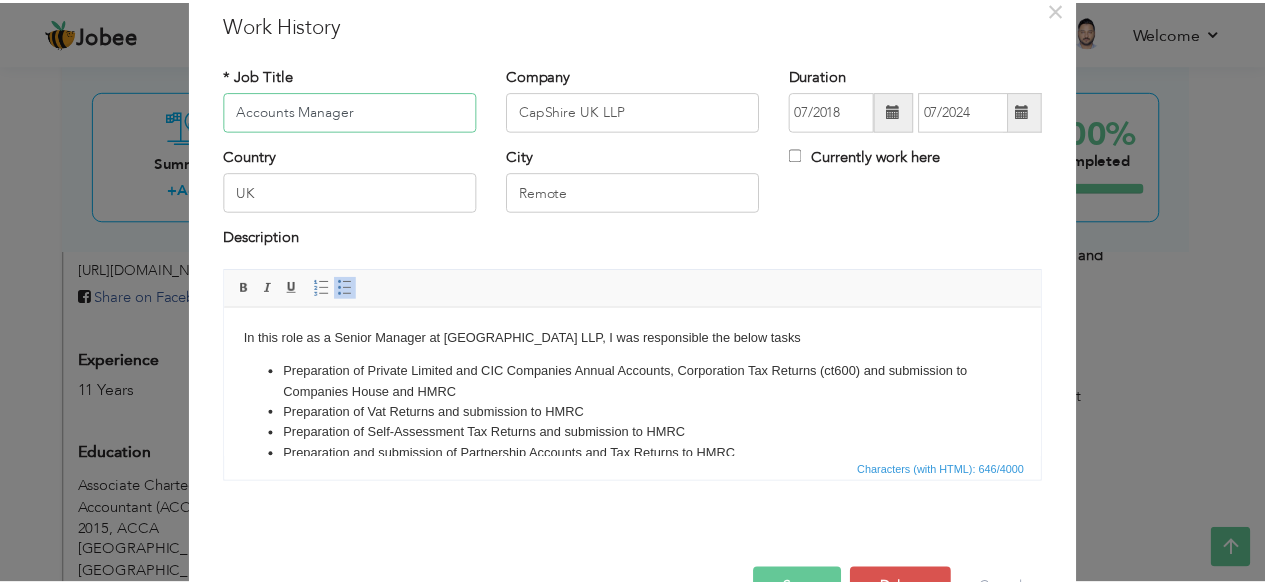 scroll, scrollTop: 128, scrollLeft: 0, axis: vertical 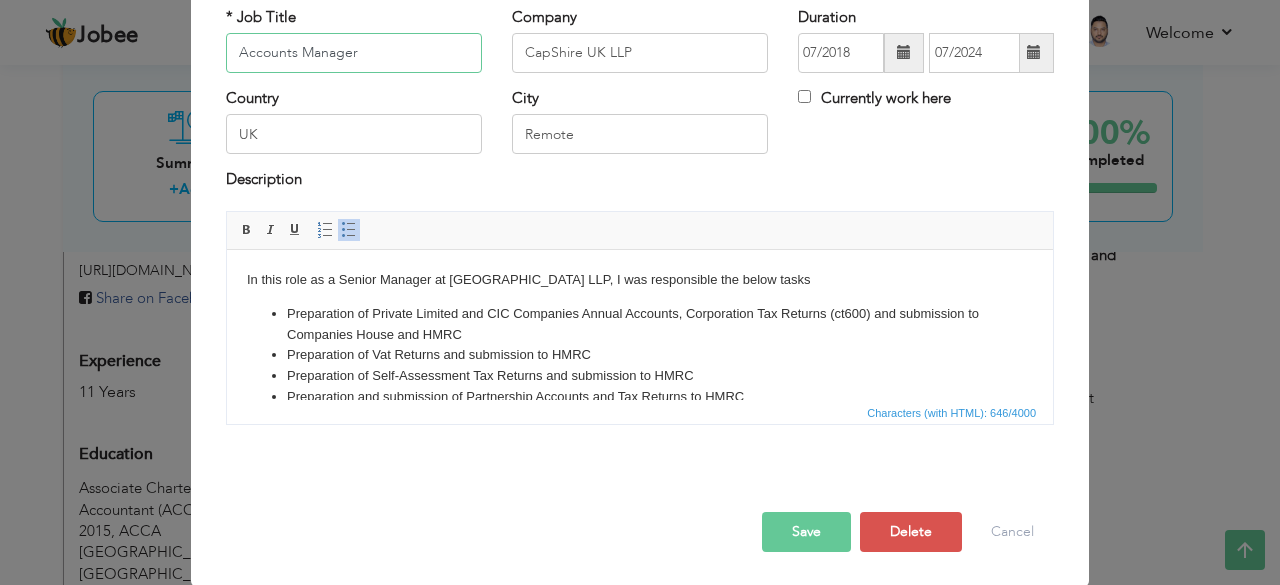 type on "Accounts Manager" 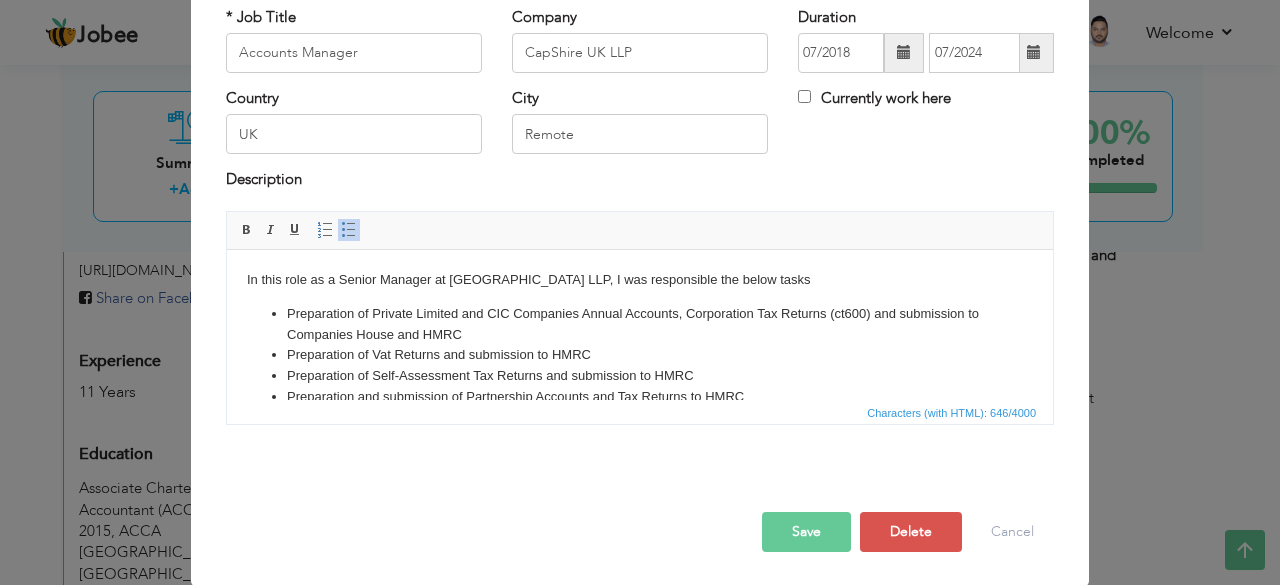 click on "Save" at bounding box center (806, 532) 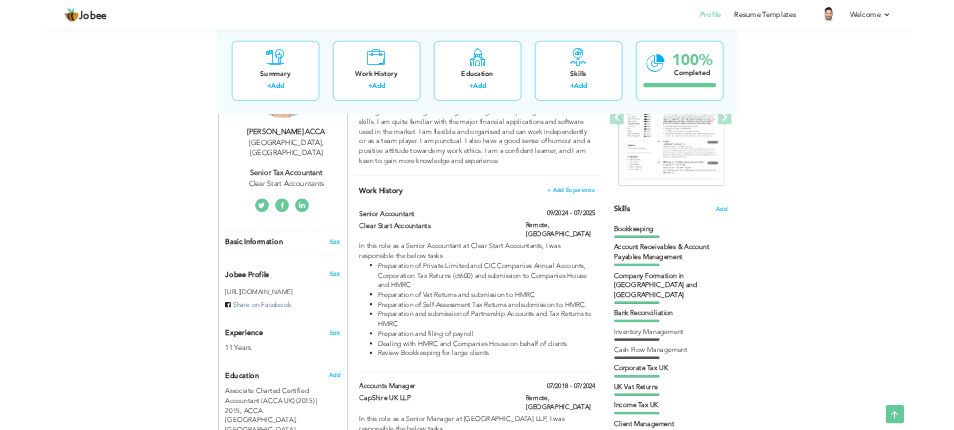 scroll, scrollTop: 300, scrollLeft: 0, axis: vertical 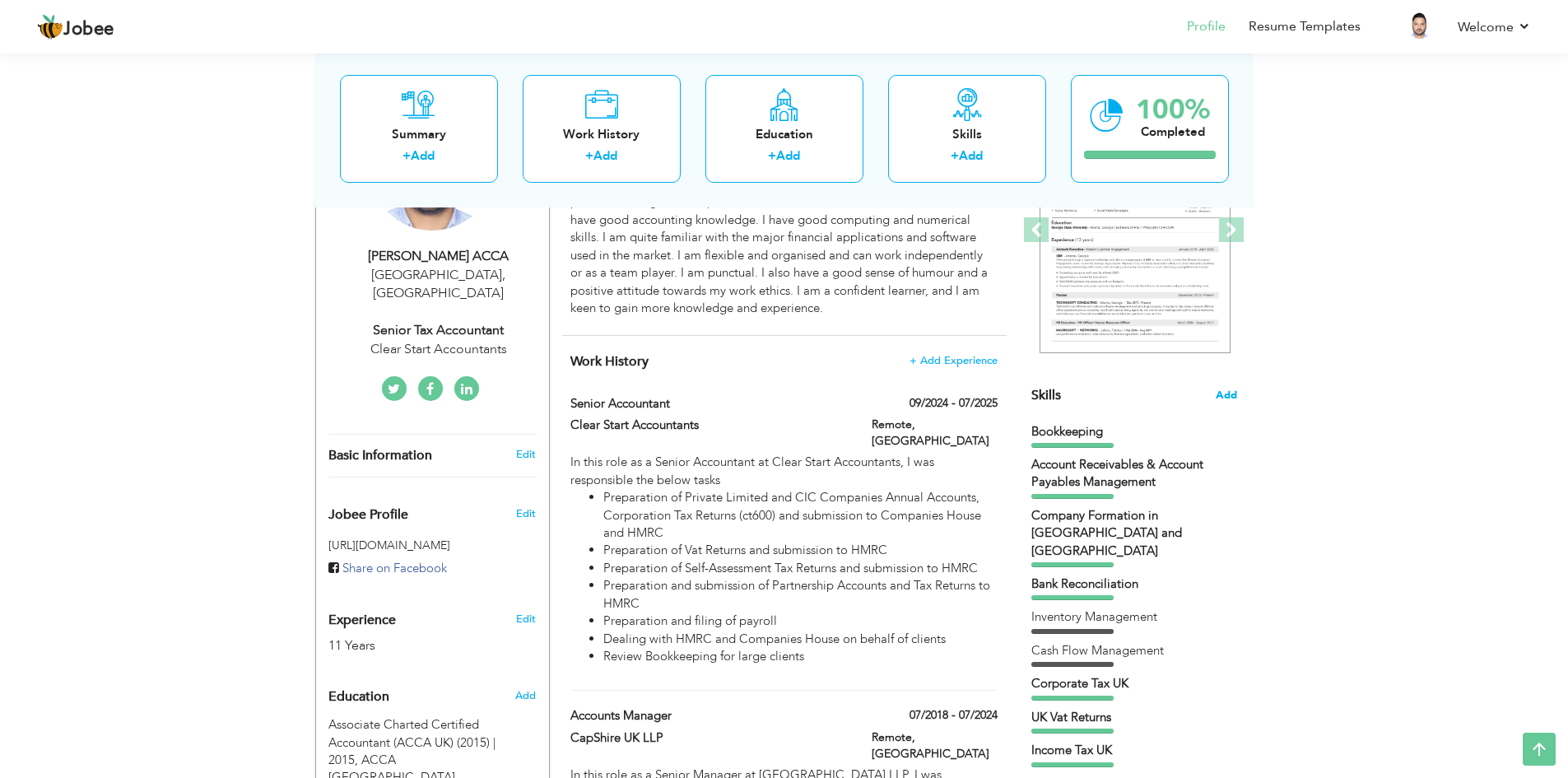 click on "Add" at bounding box center (1226, 395) 